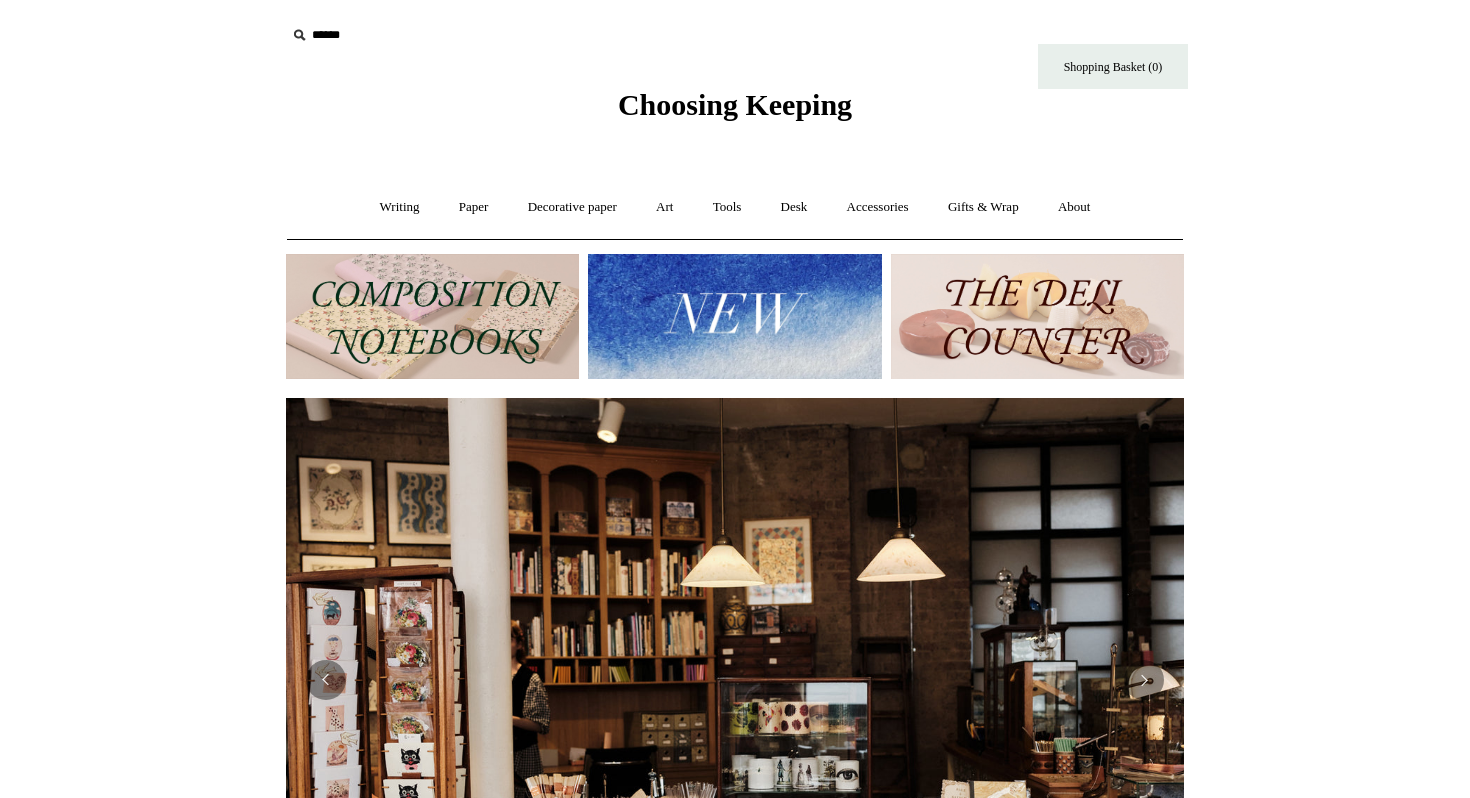 scroll, scrollTop: 0, scrollLeft: 0, axis: both 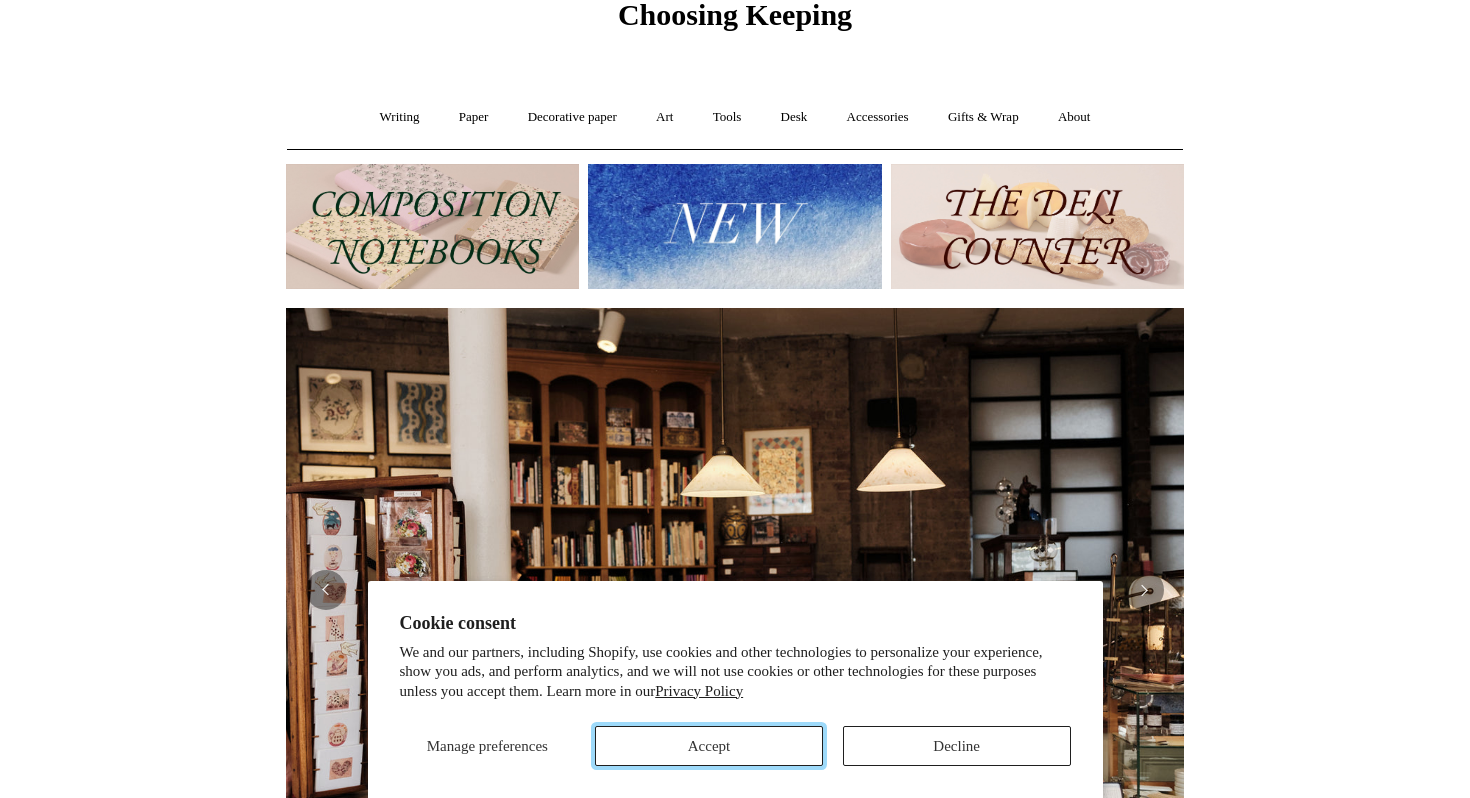 click on "Accept" at bounding box center [709, 746] 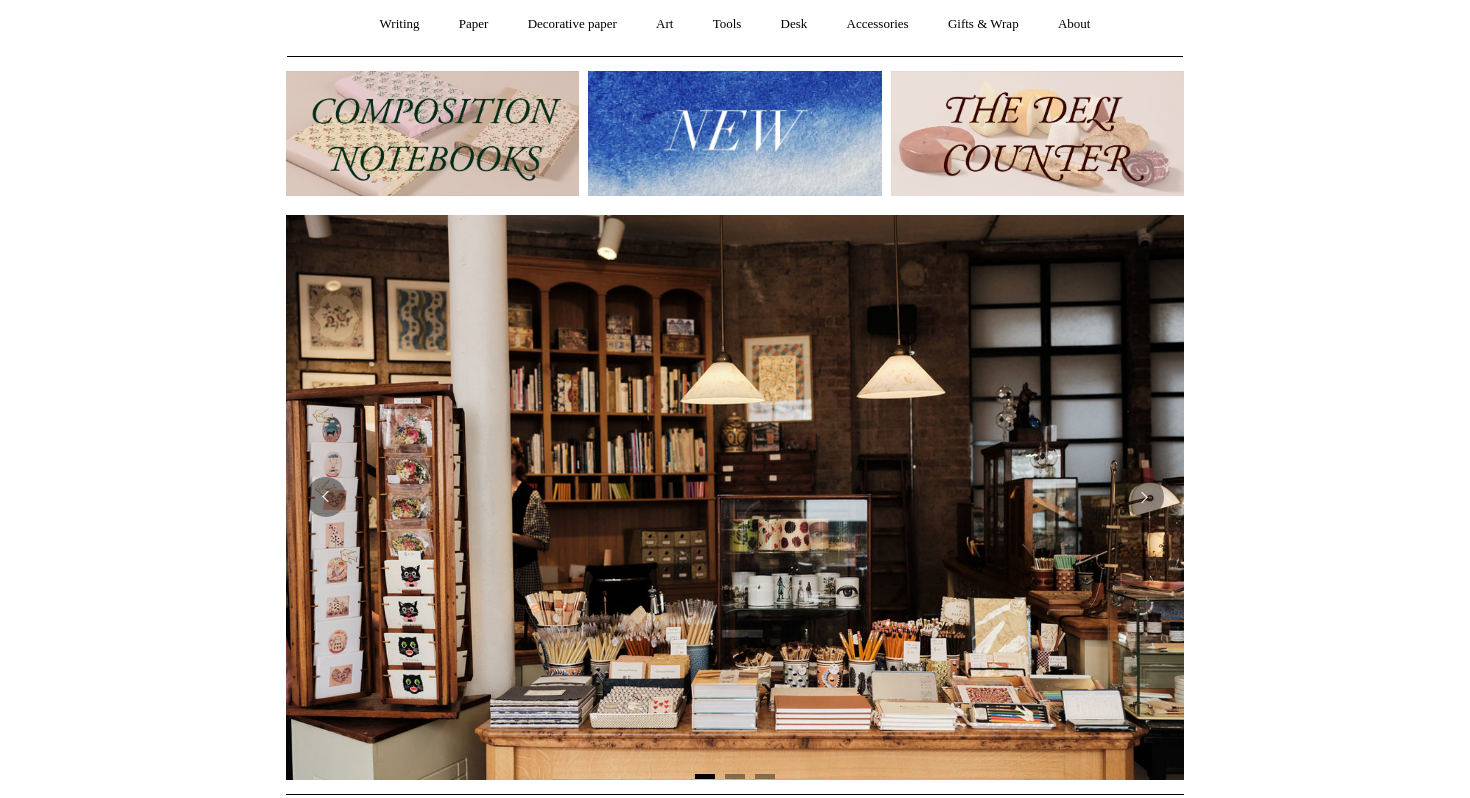 scroll, scrollTop: 0, scrollLeft: 0, axis: both 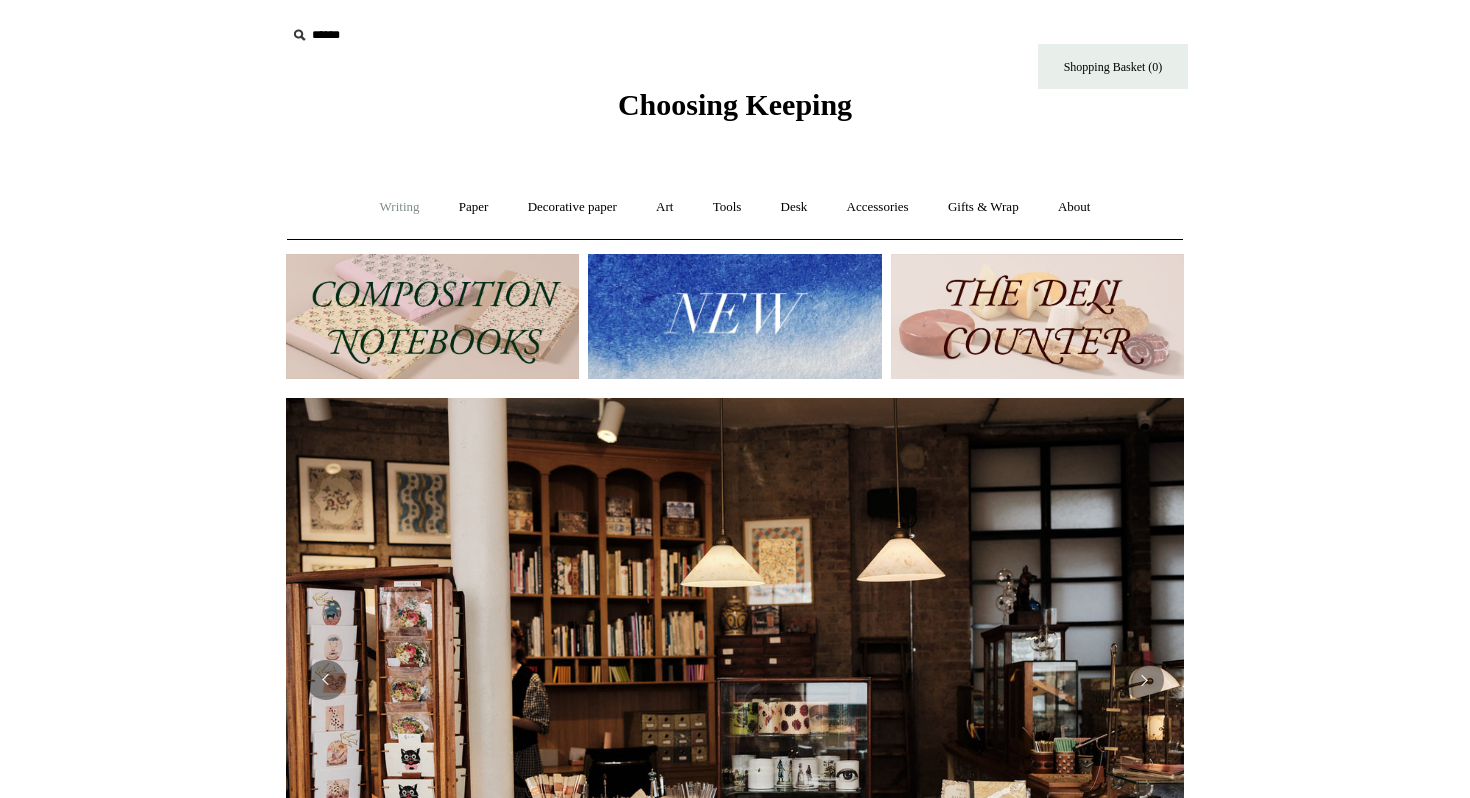 click on "Writing +" at bounding box center [400, 207] 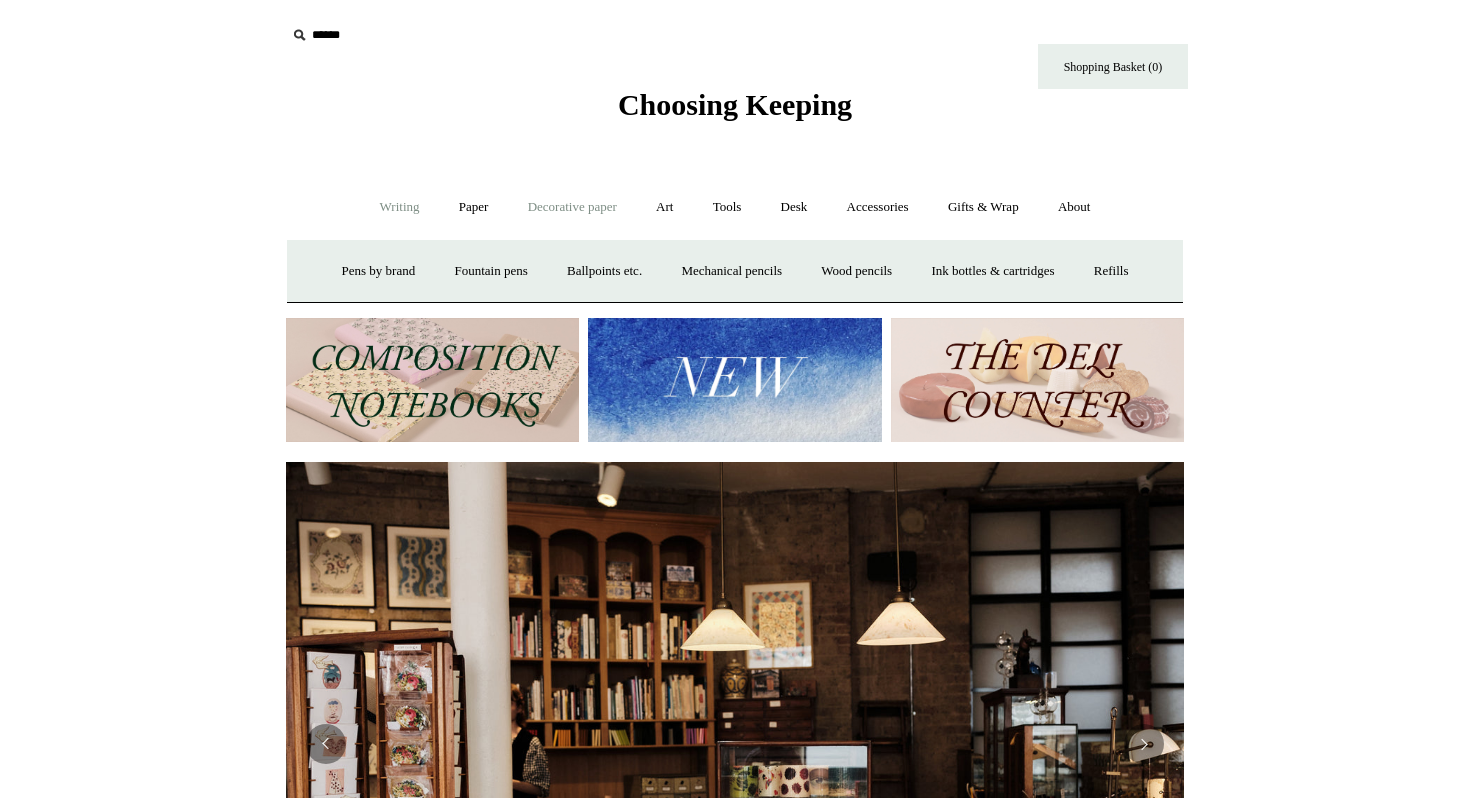 click on "Decorative paper +" at bounding box center [572, 207] 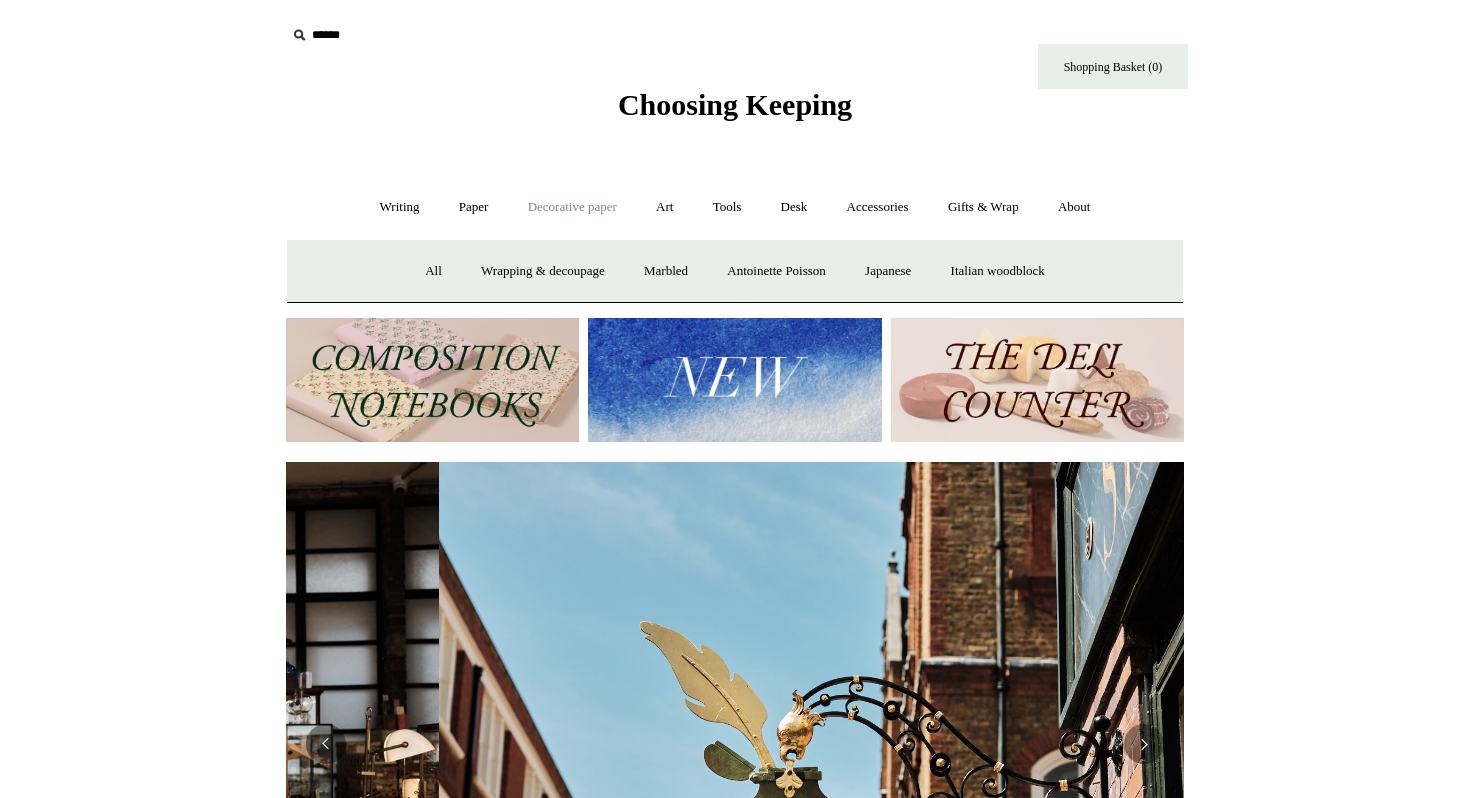 scroll, scrollTop: 0, scrollLeft: 898, axis: horizontal 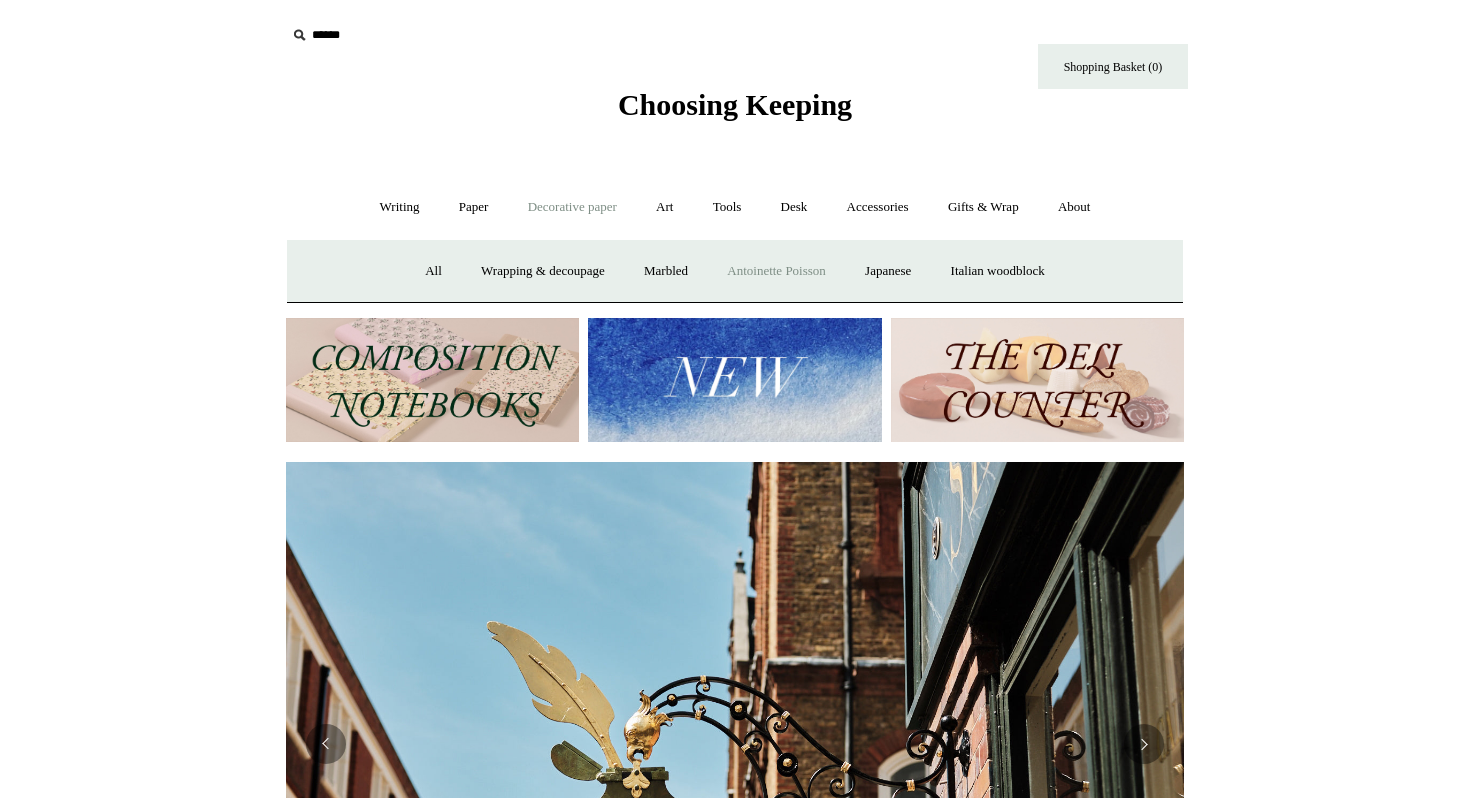 click on "Antoinette Poisson" at bounding box center (776, 271) 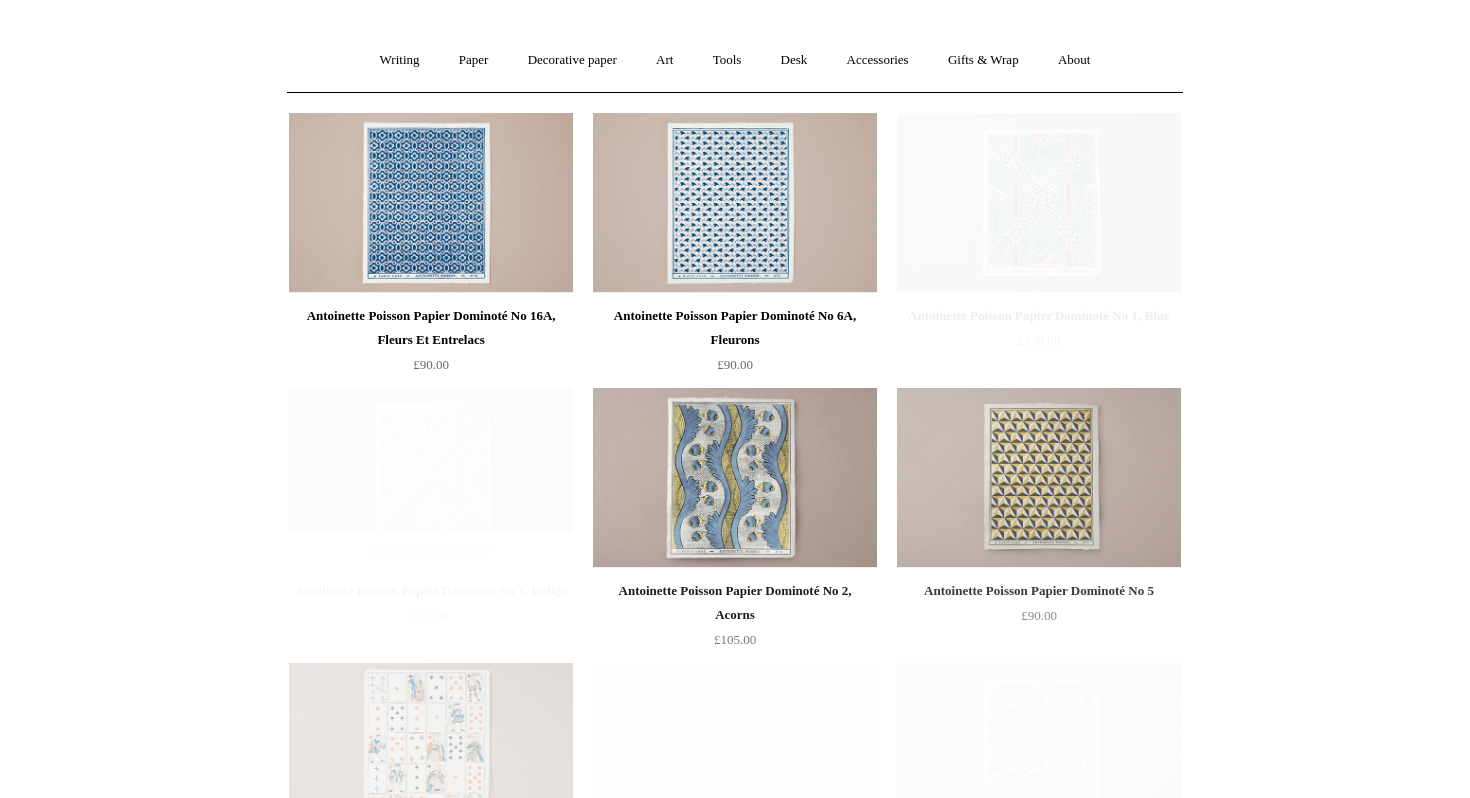 scroll, scrollTop: 14, scrollLeft: 0, axis: vertical 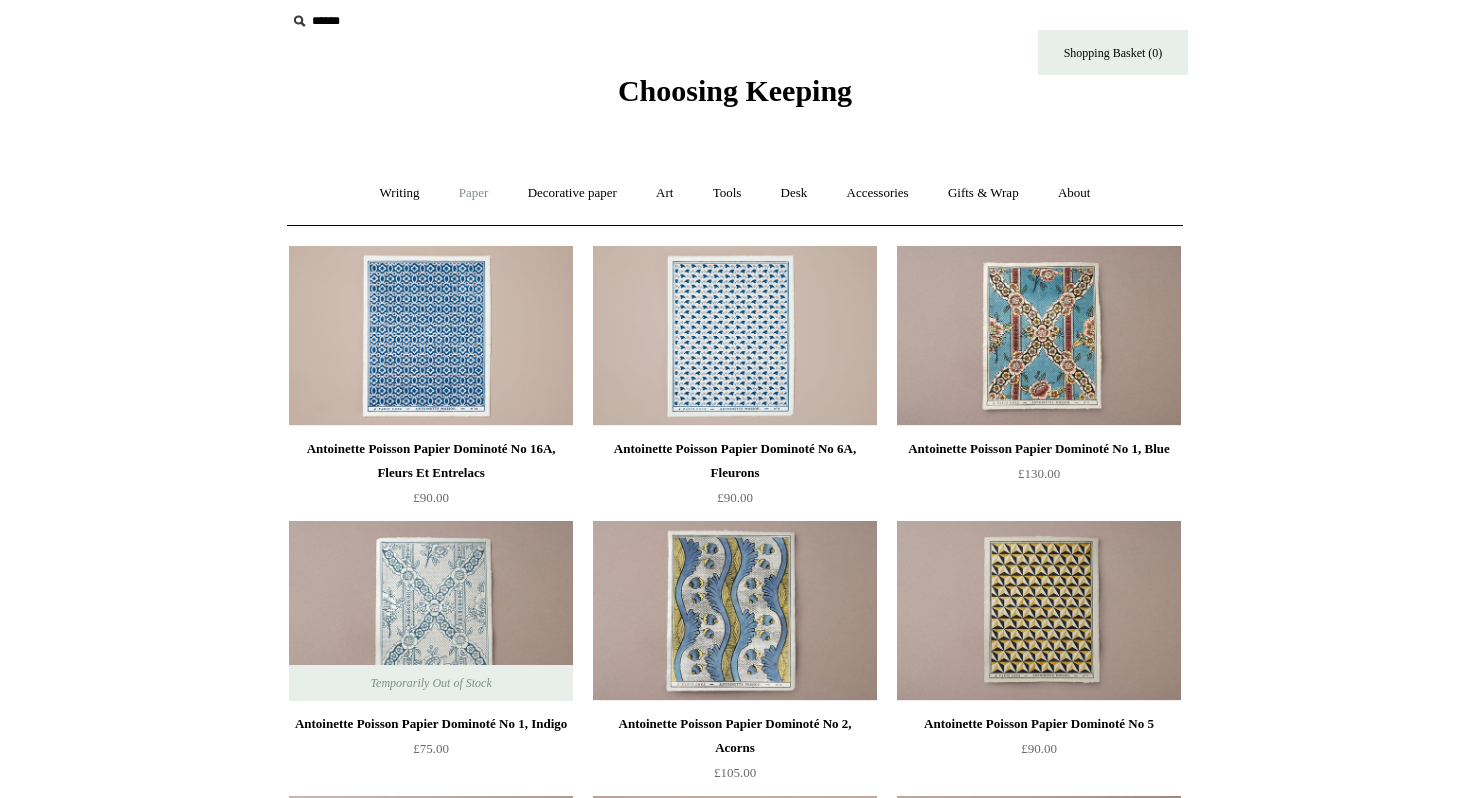 click on "Paper +" at bounding box center [474, 193] 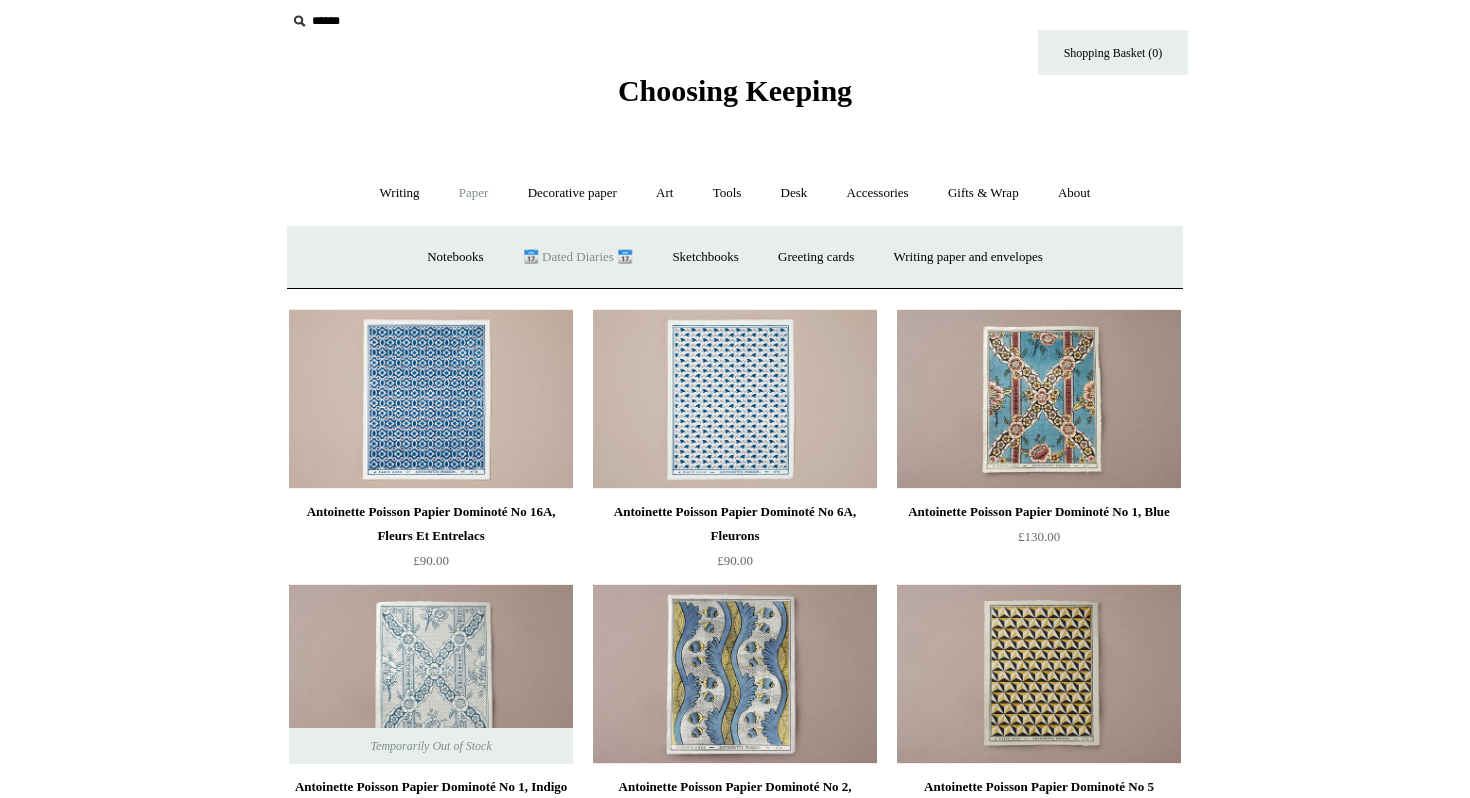 click on "📆 Dated Diaries 📆" at bounding box center [578, 257] 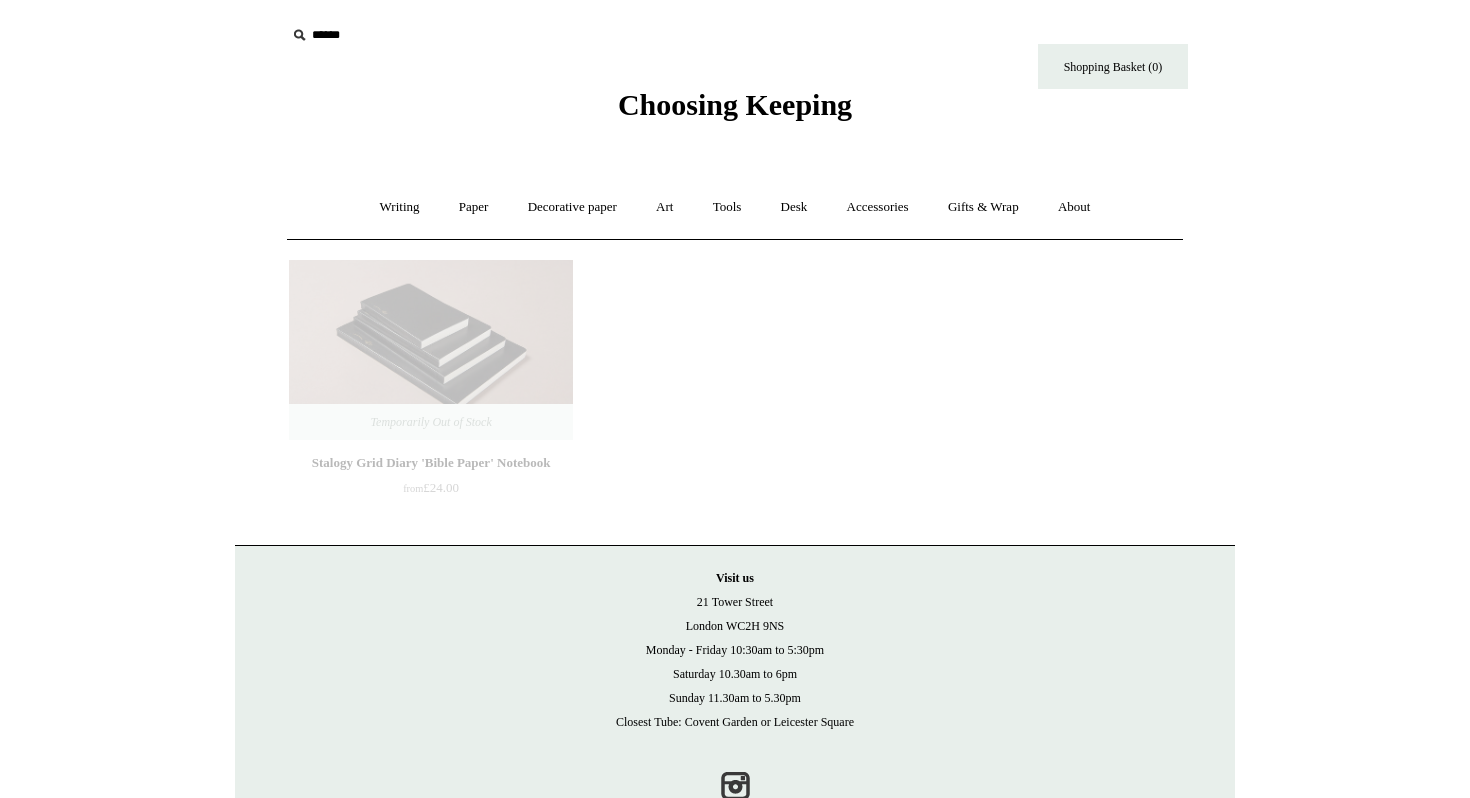 scroll, scrollTop: 0, scrollLeft: 0, axis: both 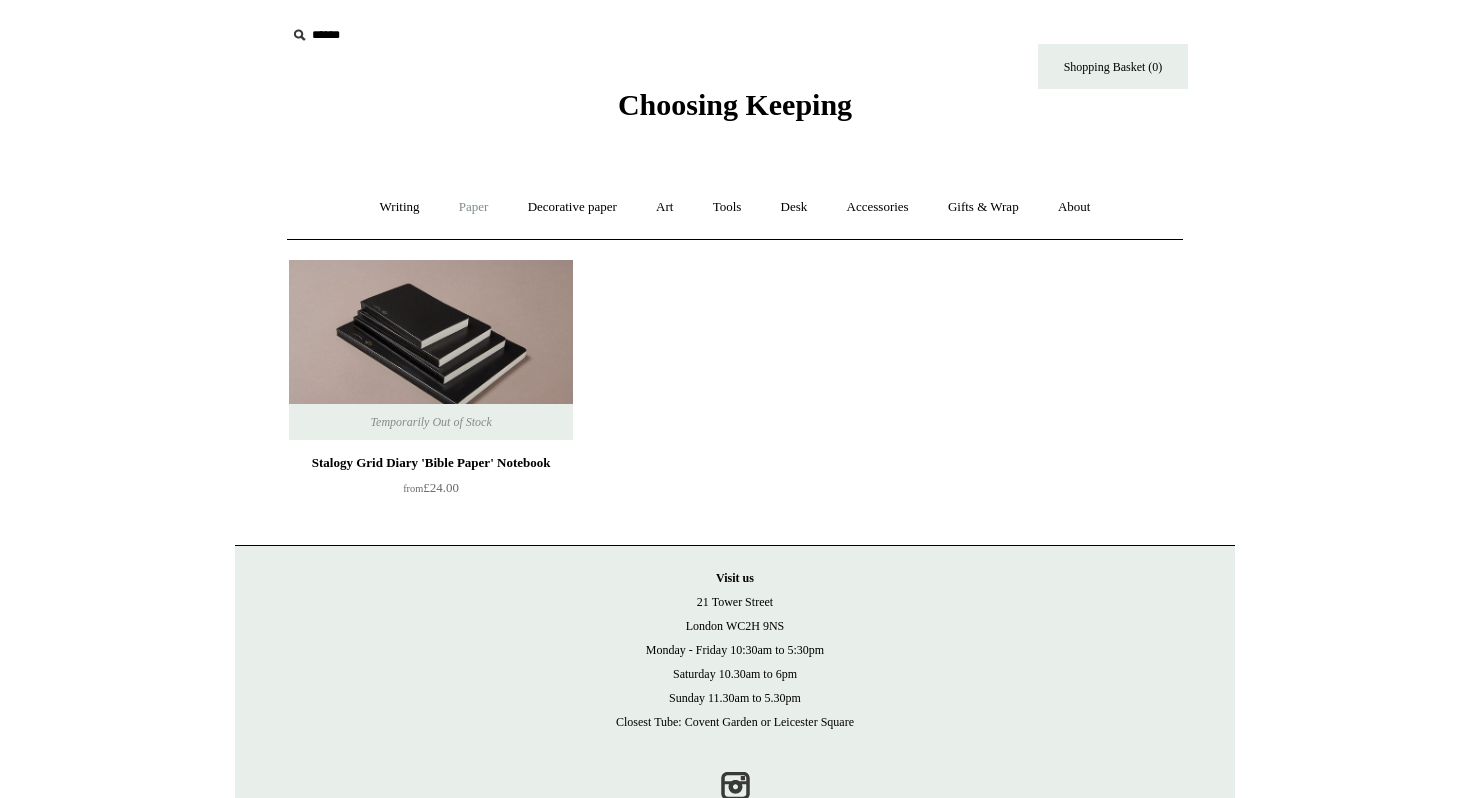 click on "Paper +" at bounding box center (474, 207) 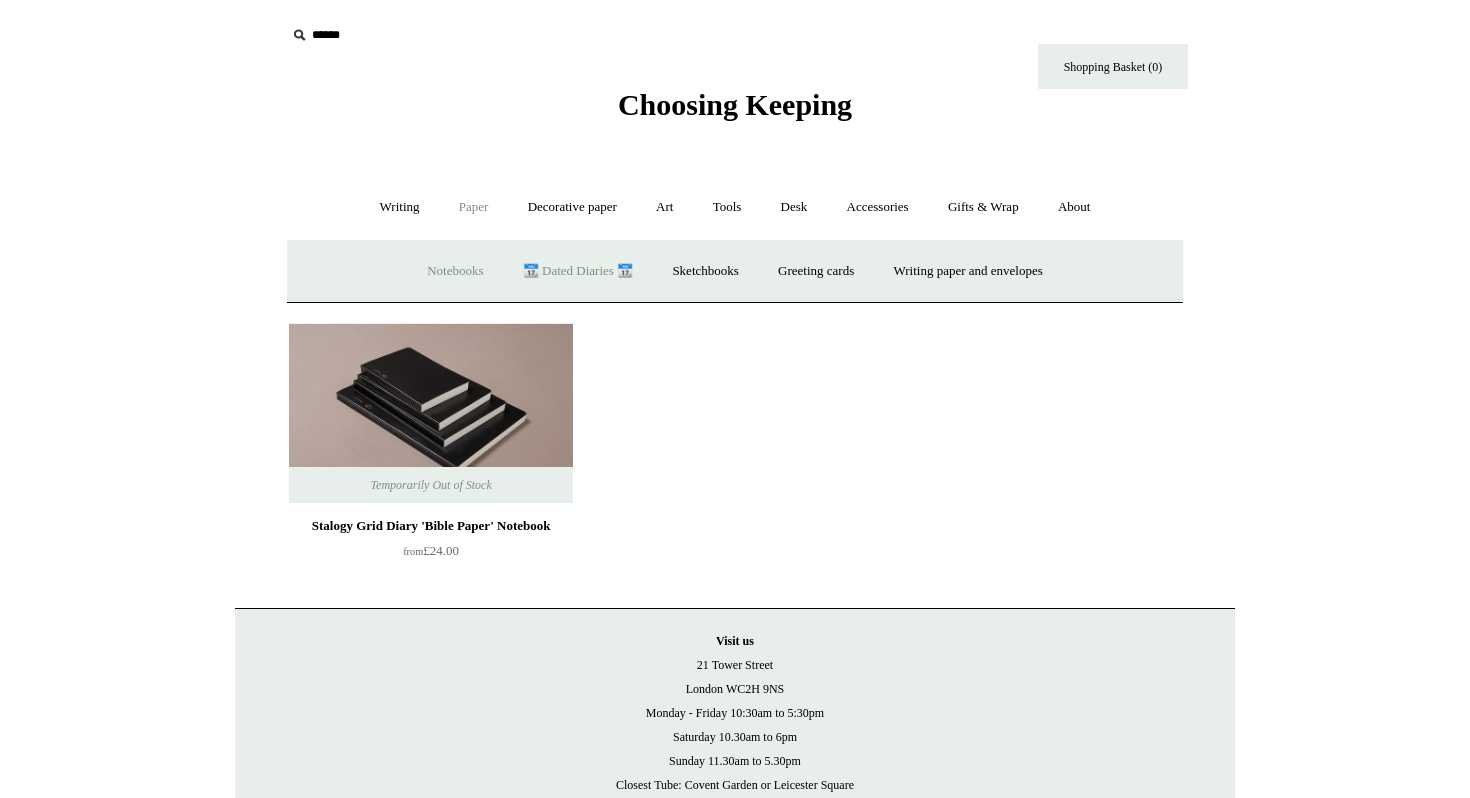 click on "Notebooks +" at bounding box center [455, 271] 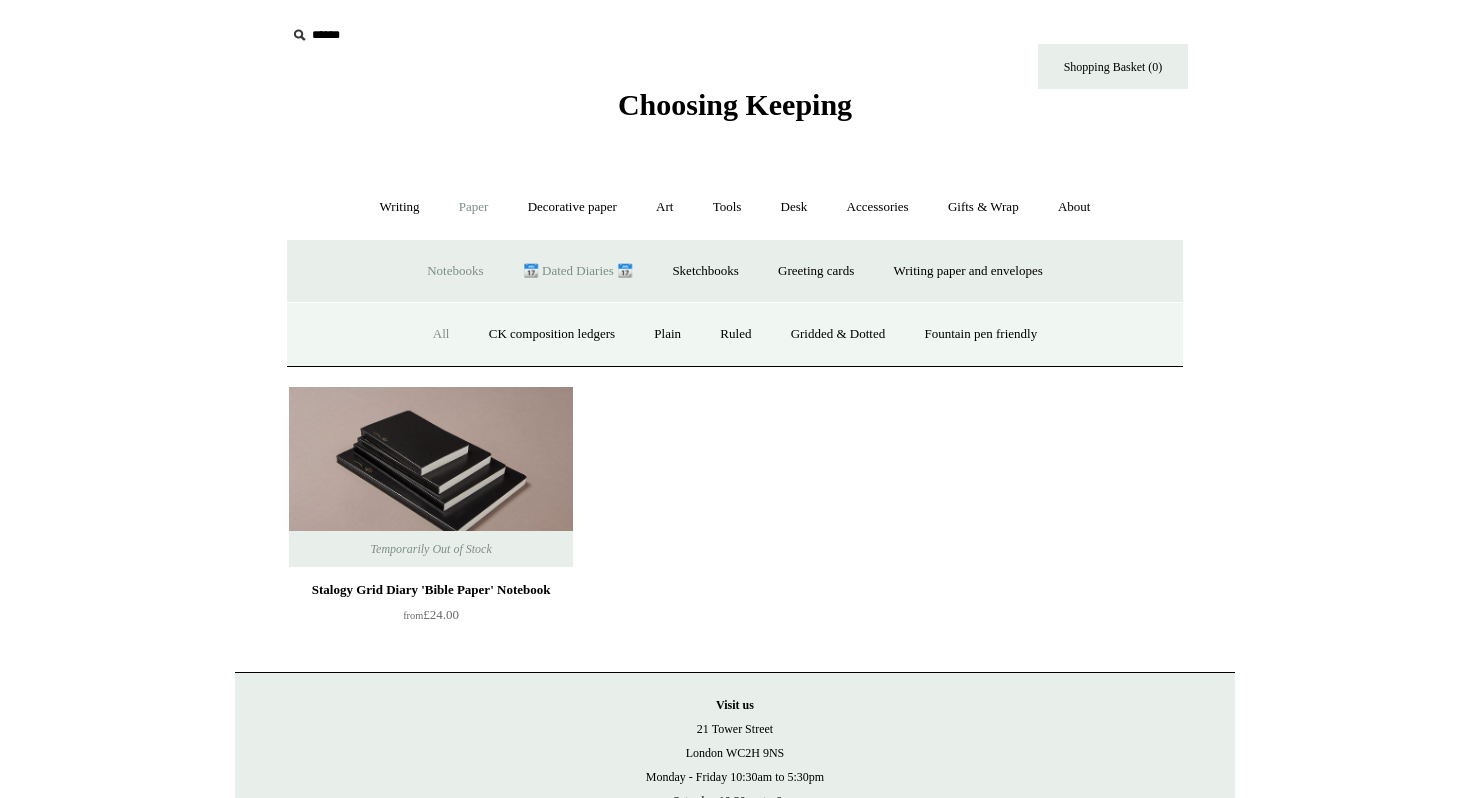 click on "All" at bounding box center (441, 334) 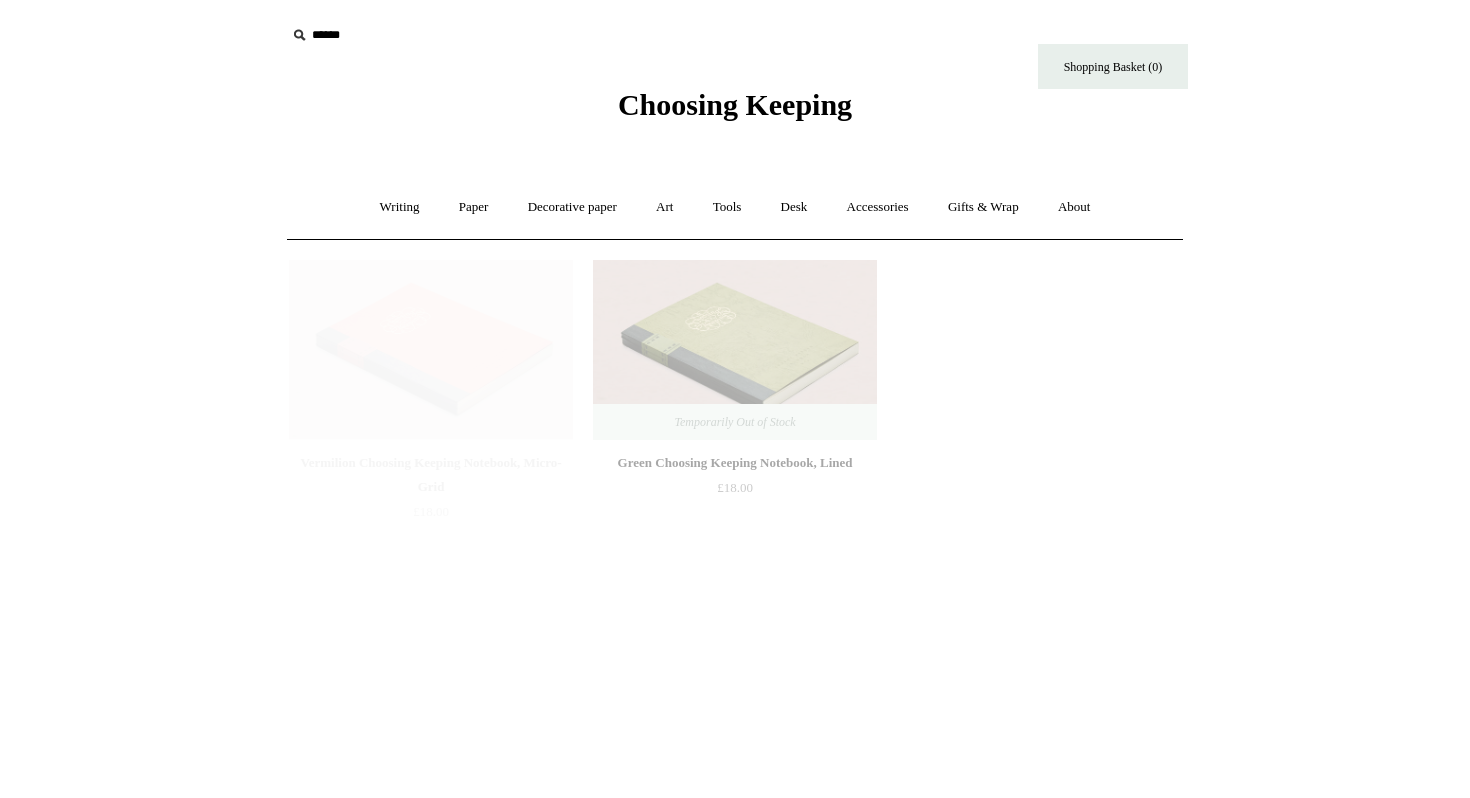 scroll, scrollTop: 0, scrollLeft: 0, axis: both 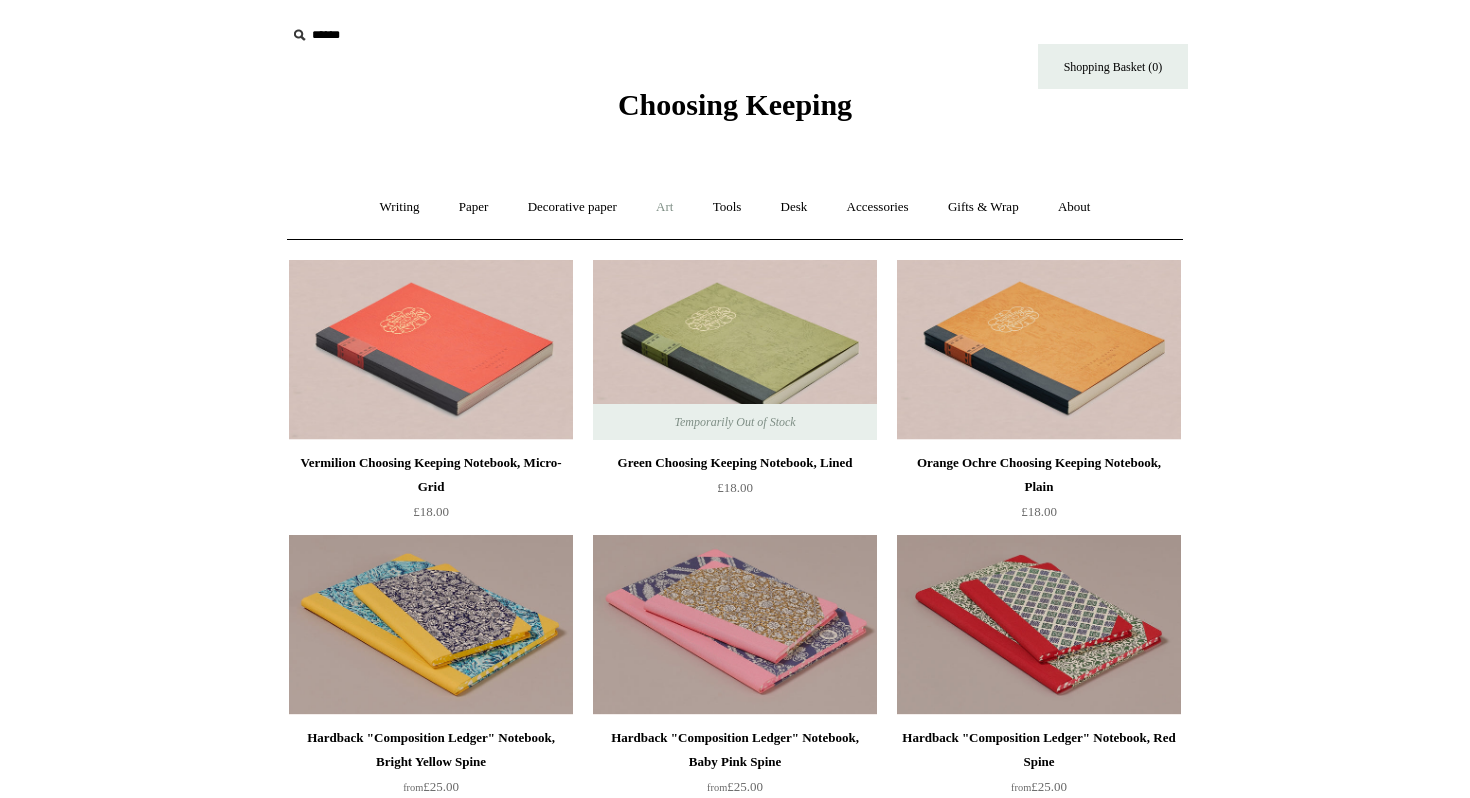 click on "Art +" at bounding box center [664, 207] 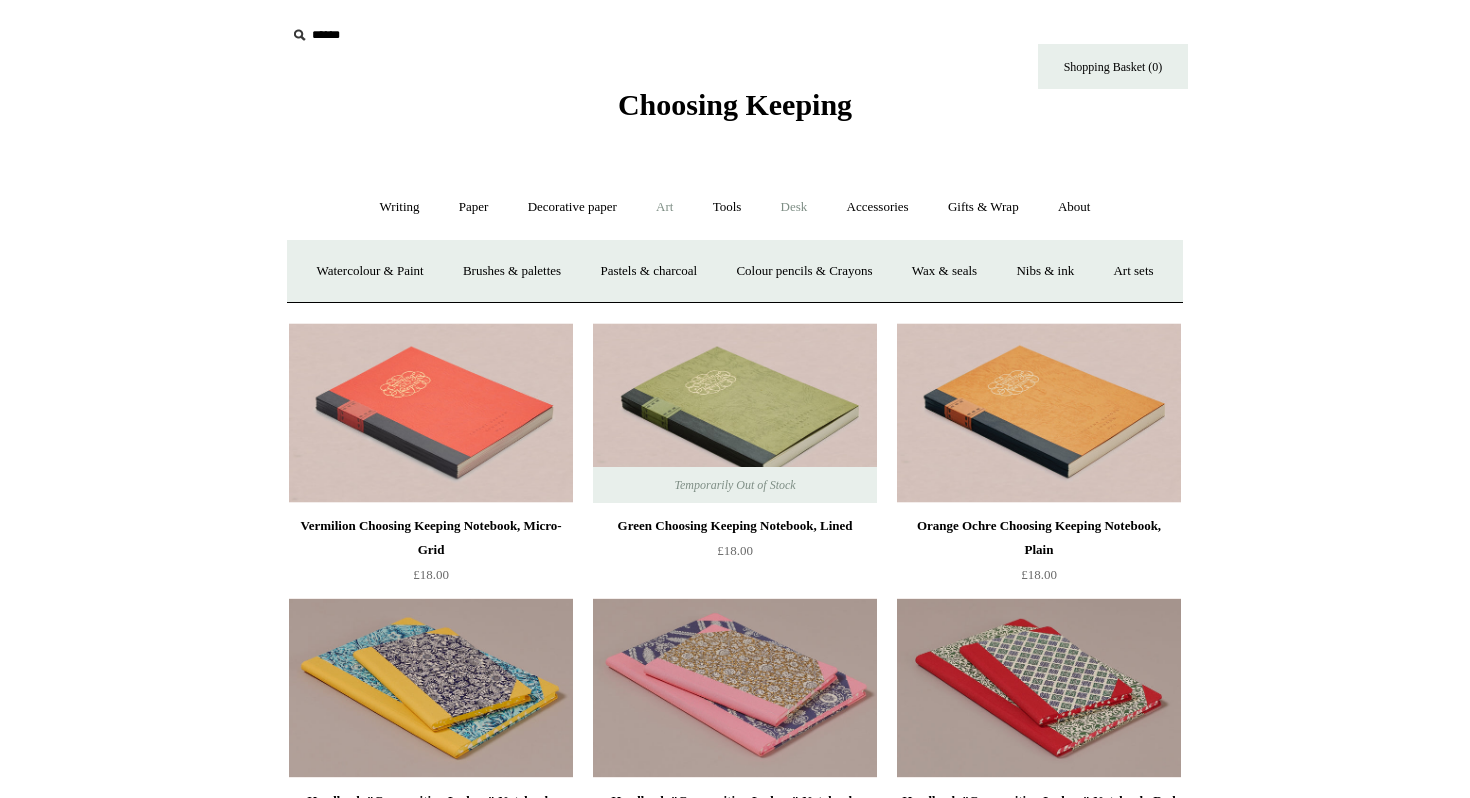 click on "Desk +" at bounding box center (794, 207) 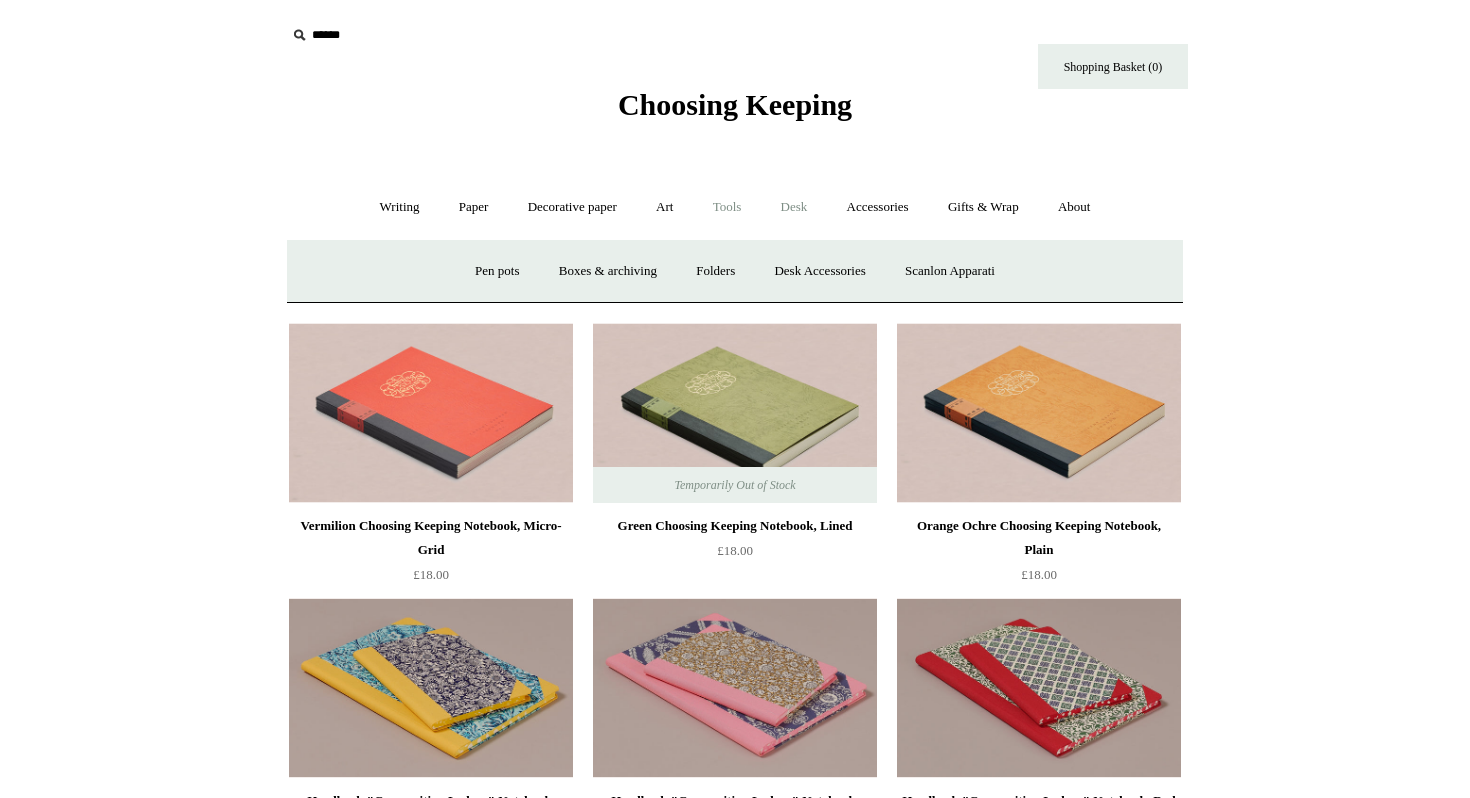 click on "Tools +" at bounding box center (727, 207) 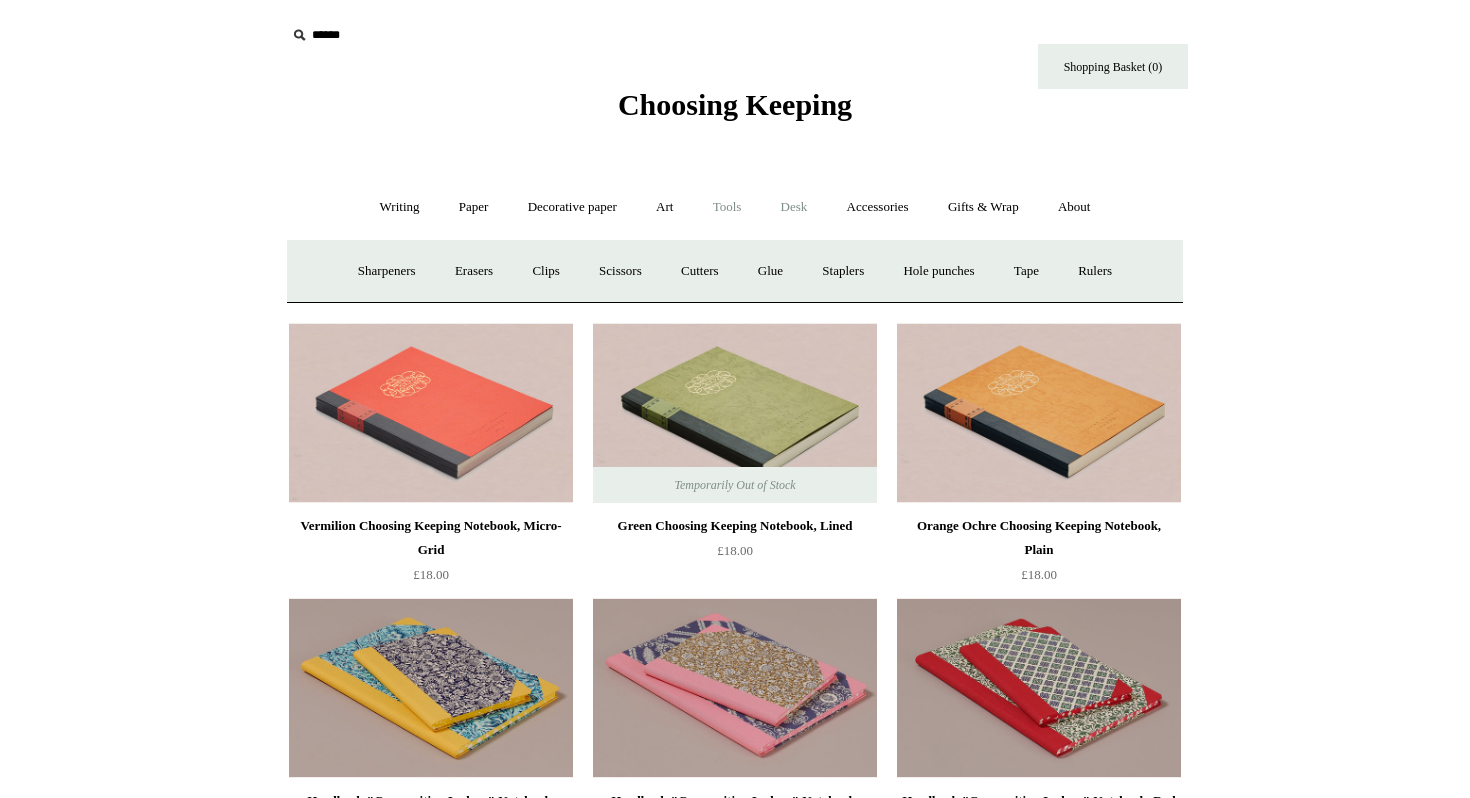 click on "Desk +" at bounding box center (794, 207) 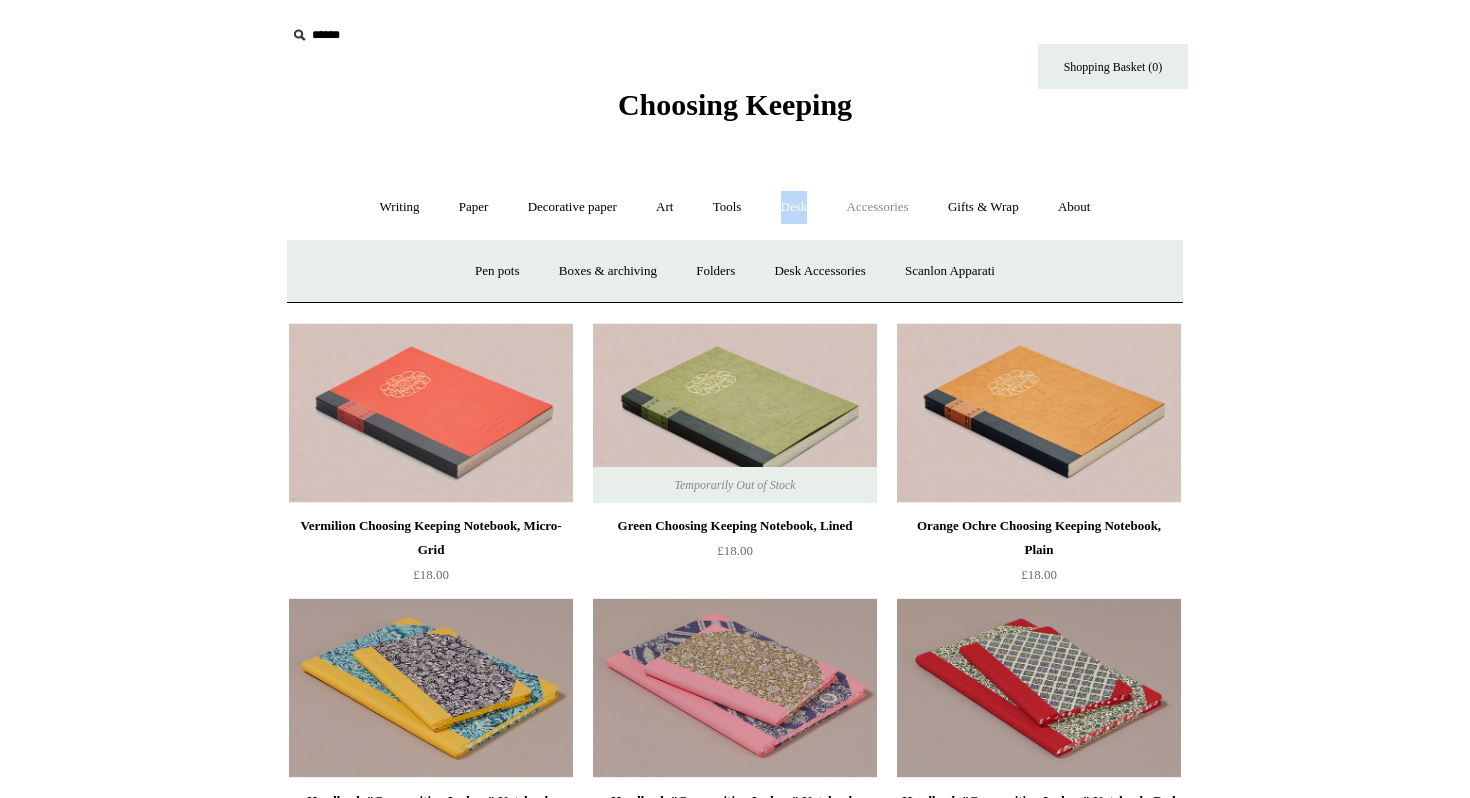 click on "Accessories +" at bounding box center [878, 207] 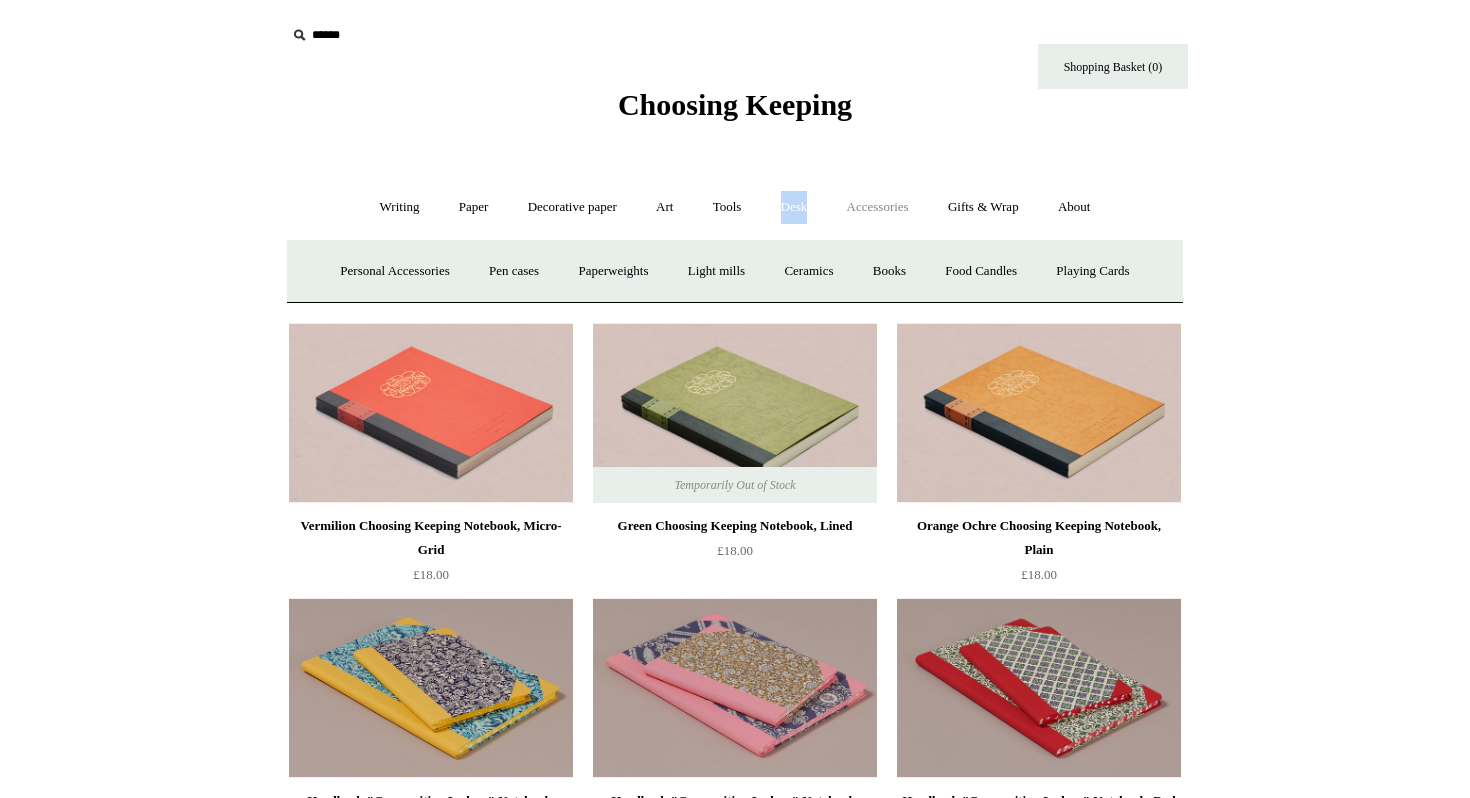 click on "Accessories -" at bounding box center [878, 207] 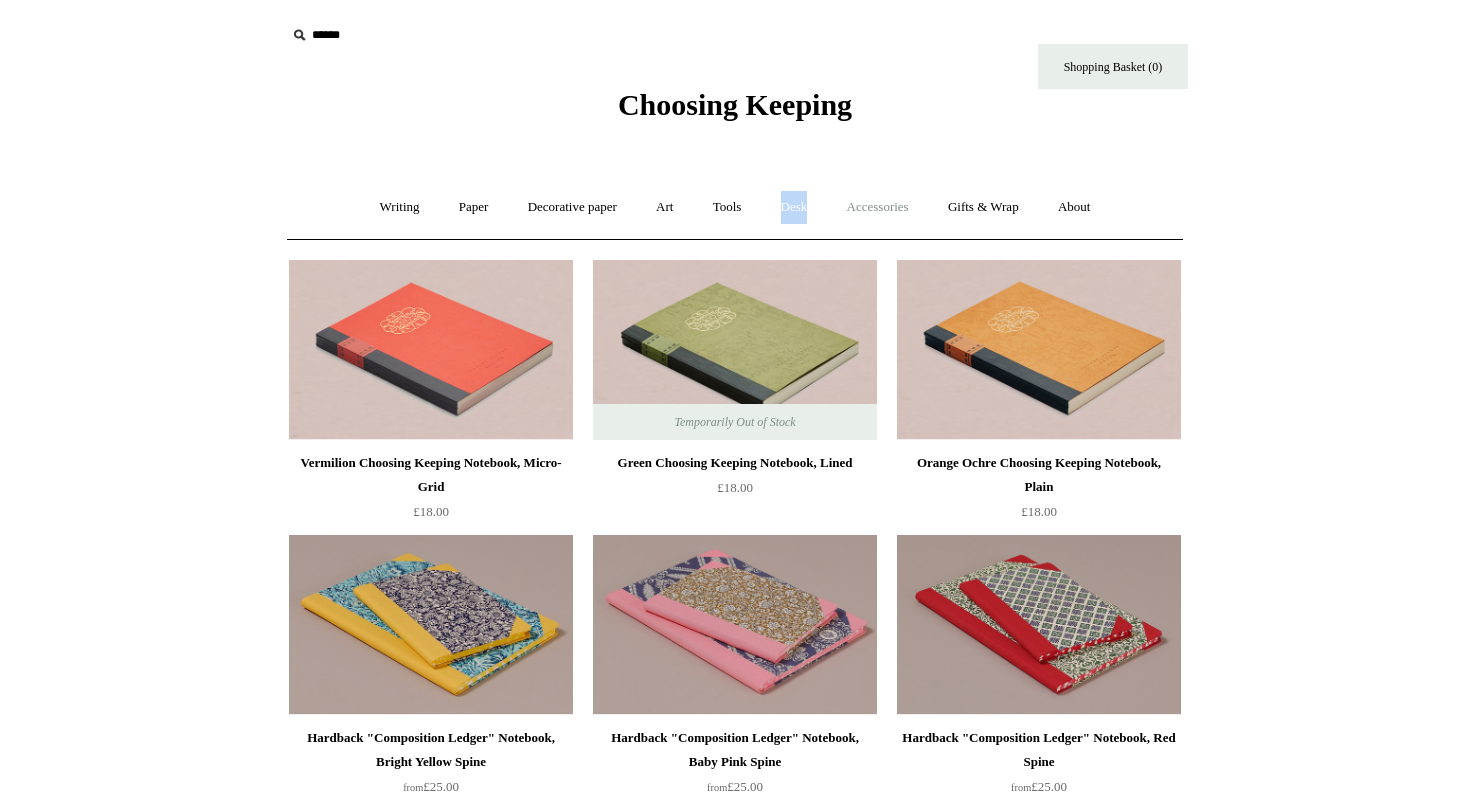 click on "Accessories +" at bounding box center (878, 207) 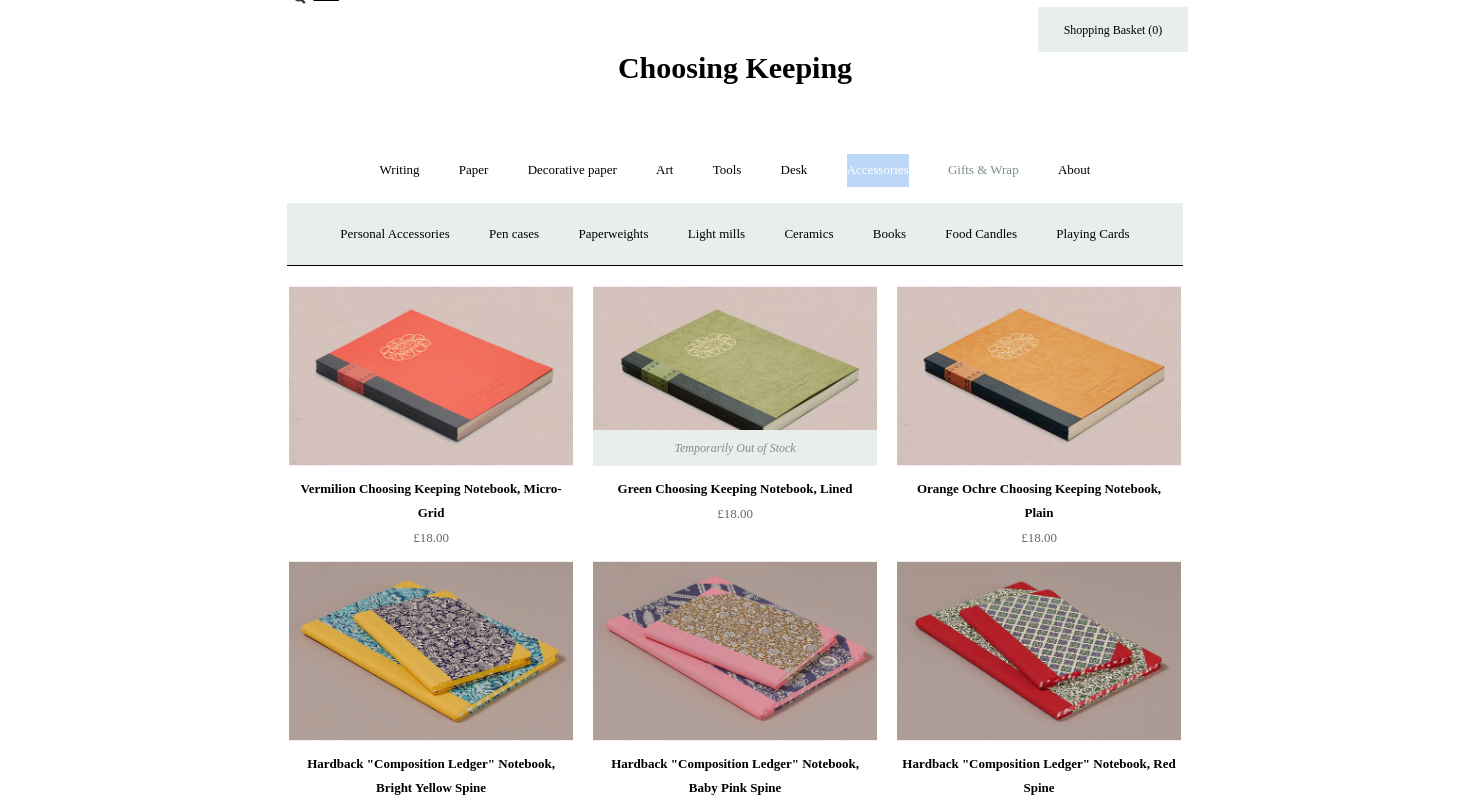 scroll, scrollTop: 42, scrollLeft: 0, axis: vertical 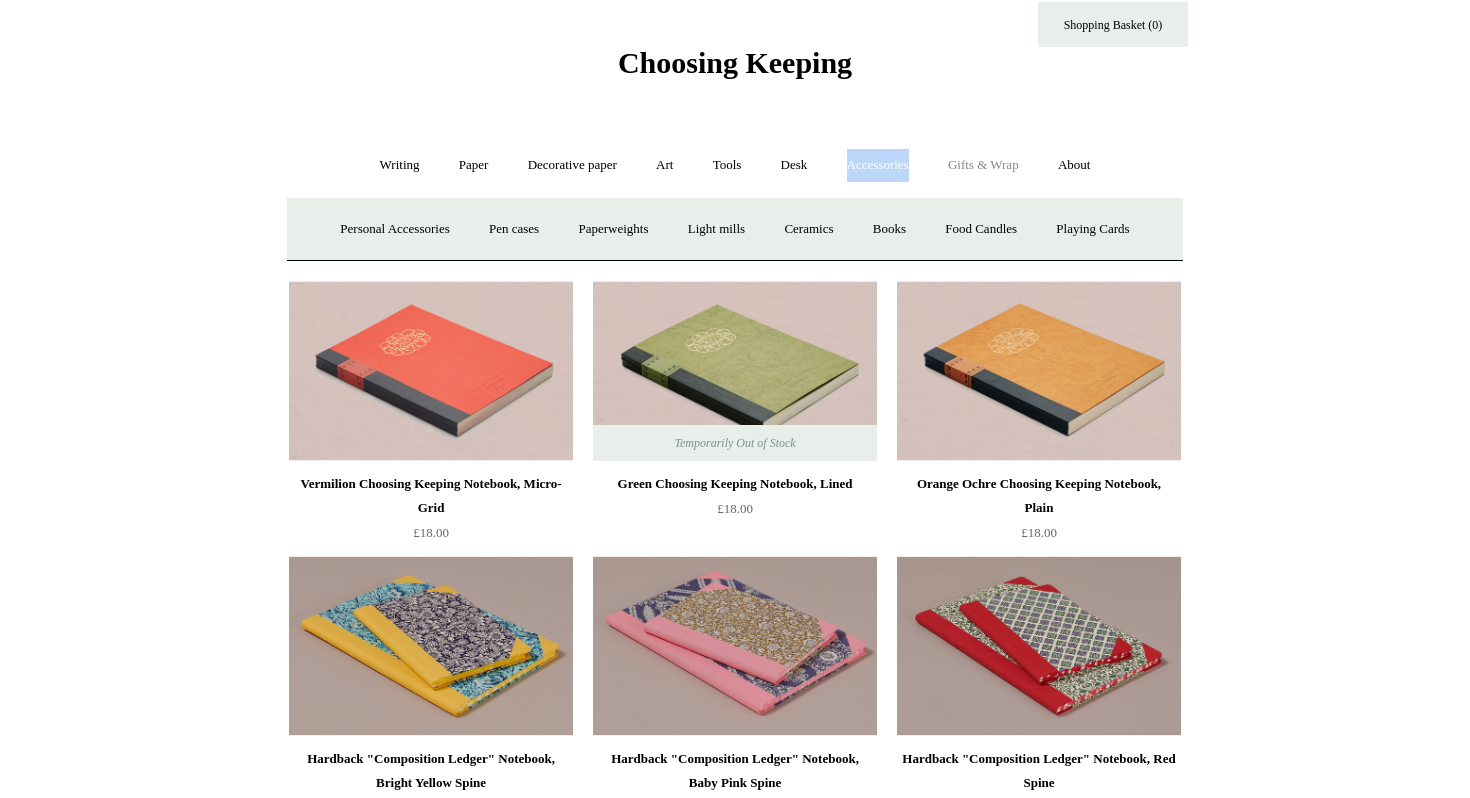click on "Gifts & Wrap +" at bounding box center (983, 165) 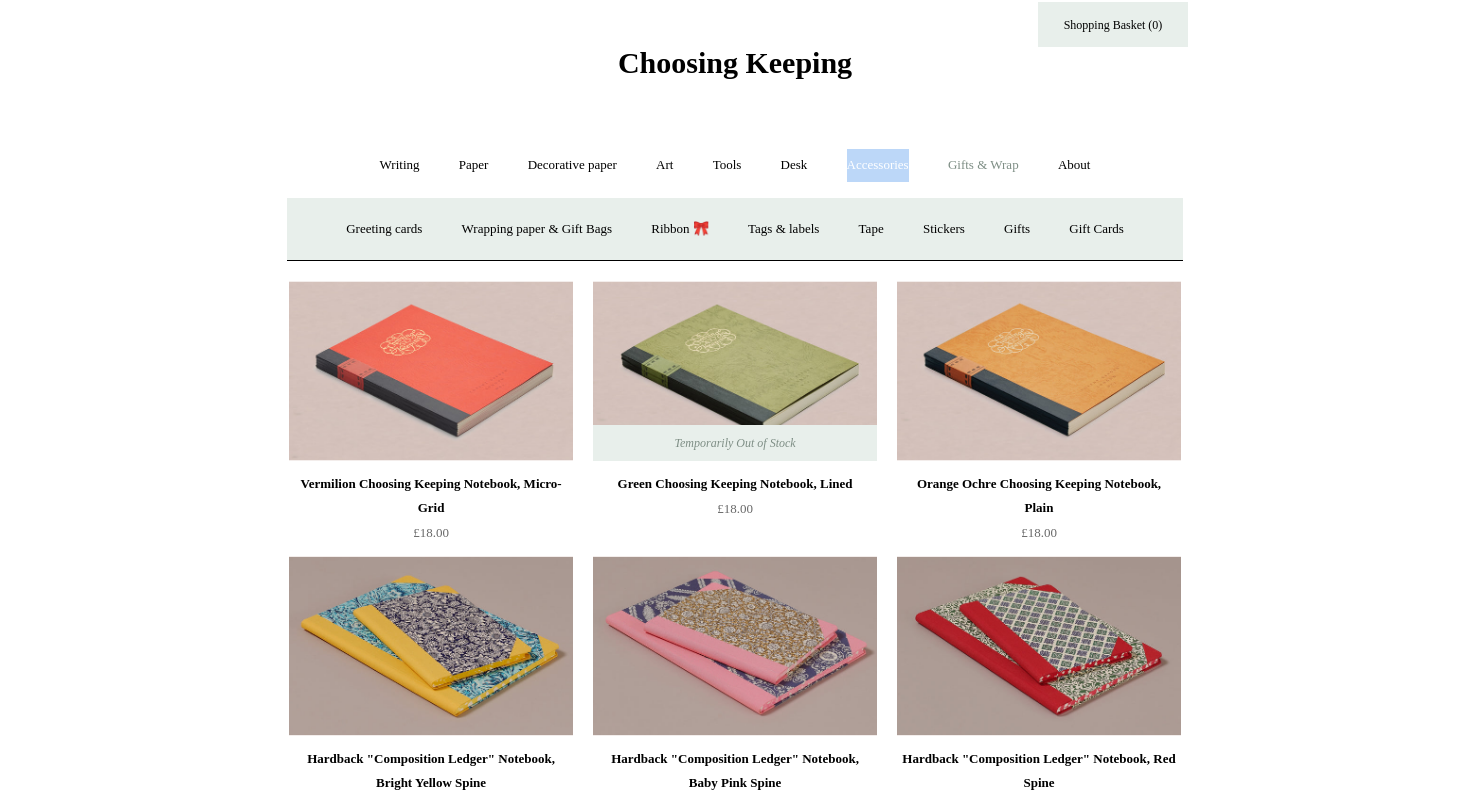 click on "Gifts & Wrap -" at bounding box center [983, 165] 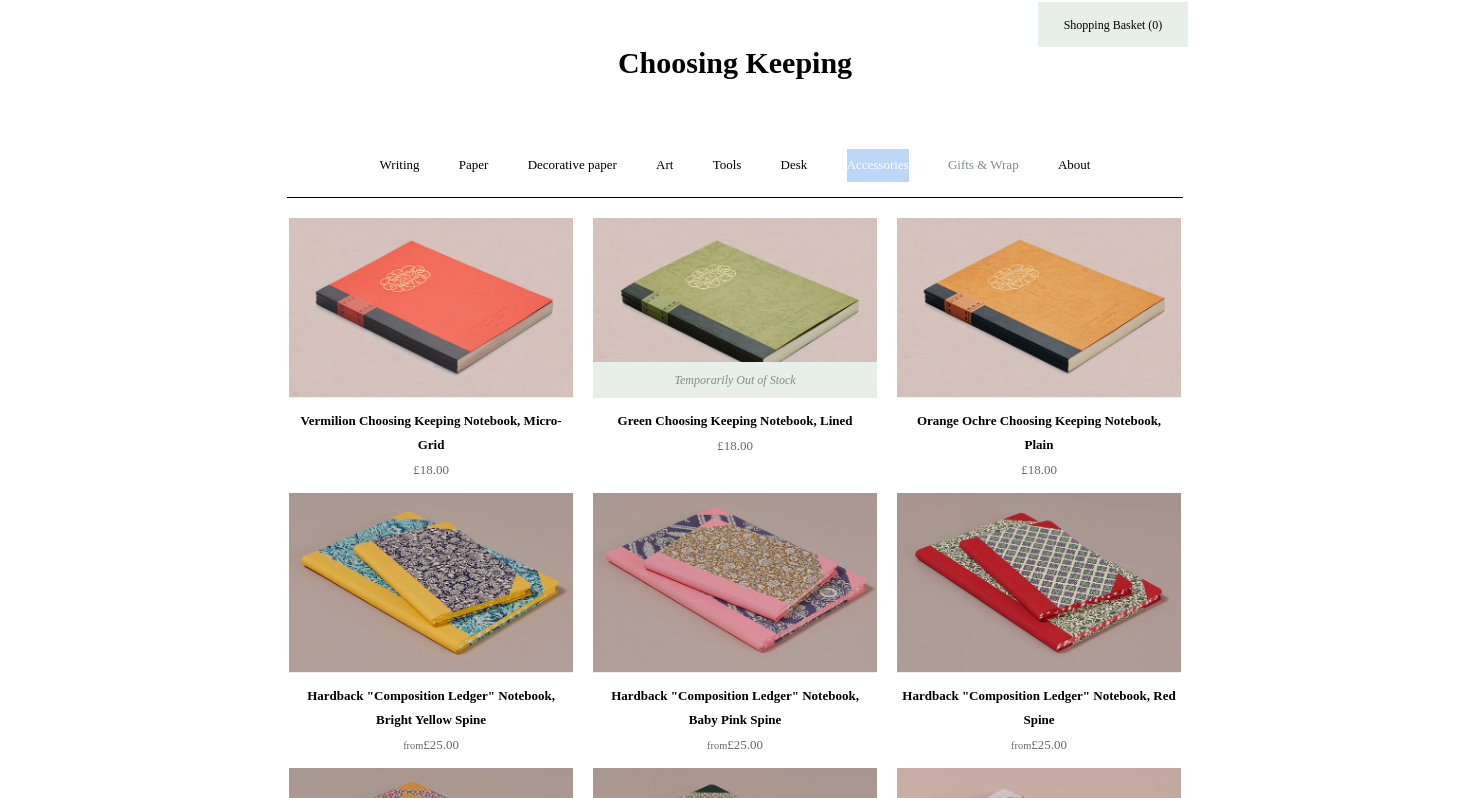 click on "Gifts & Wrap +" at bounding box center (983, 165) 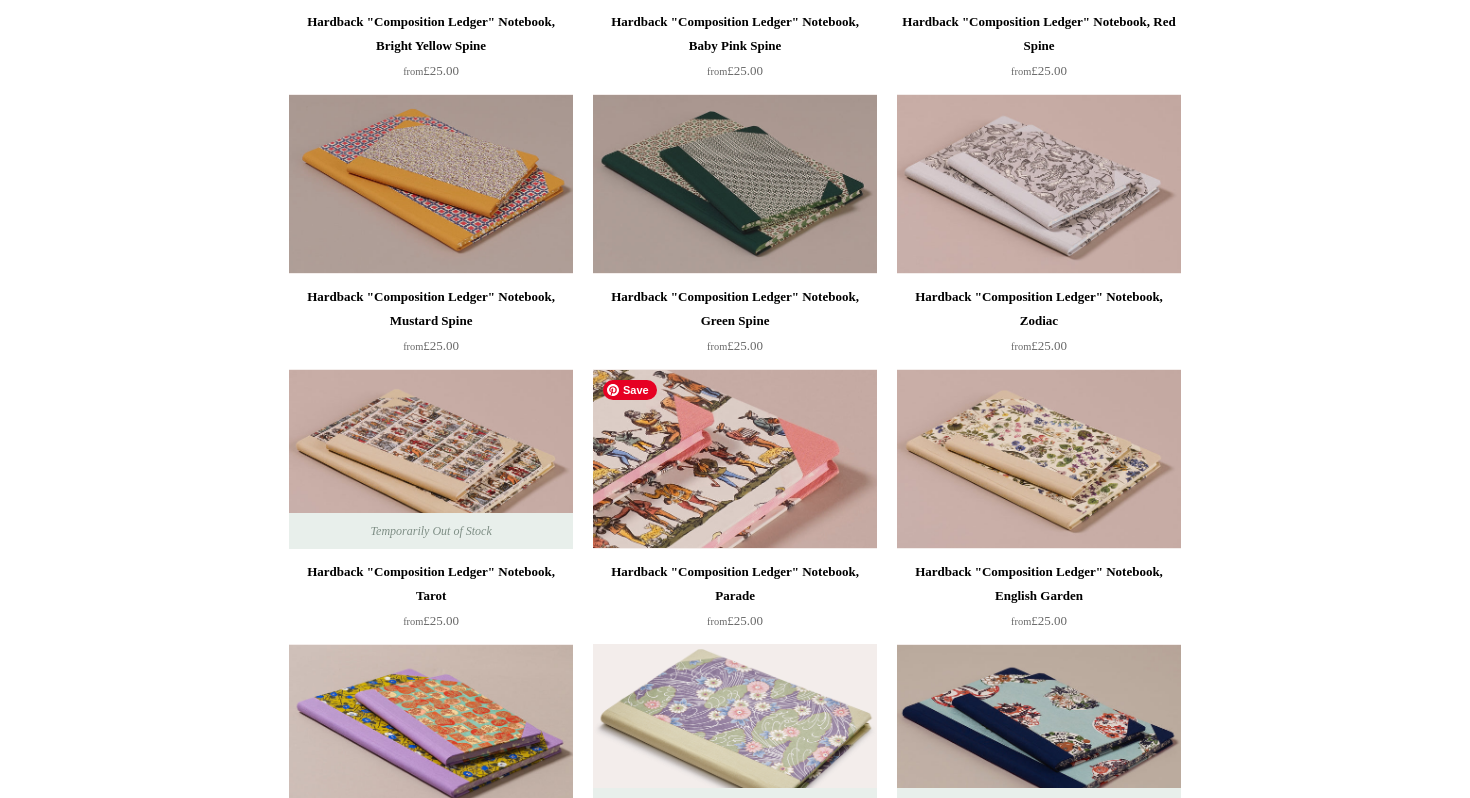 scroll, scrollTop: 781, scrollLeft: 0, axis: vertical 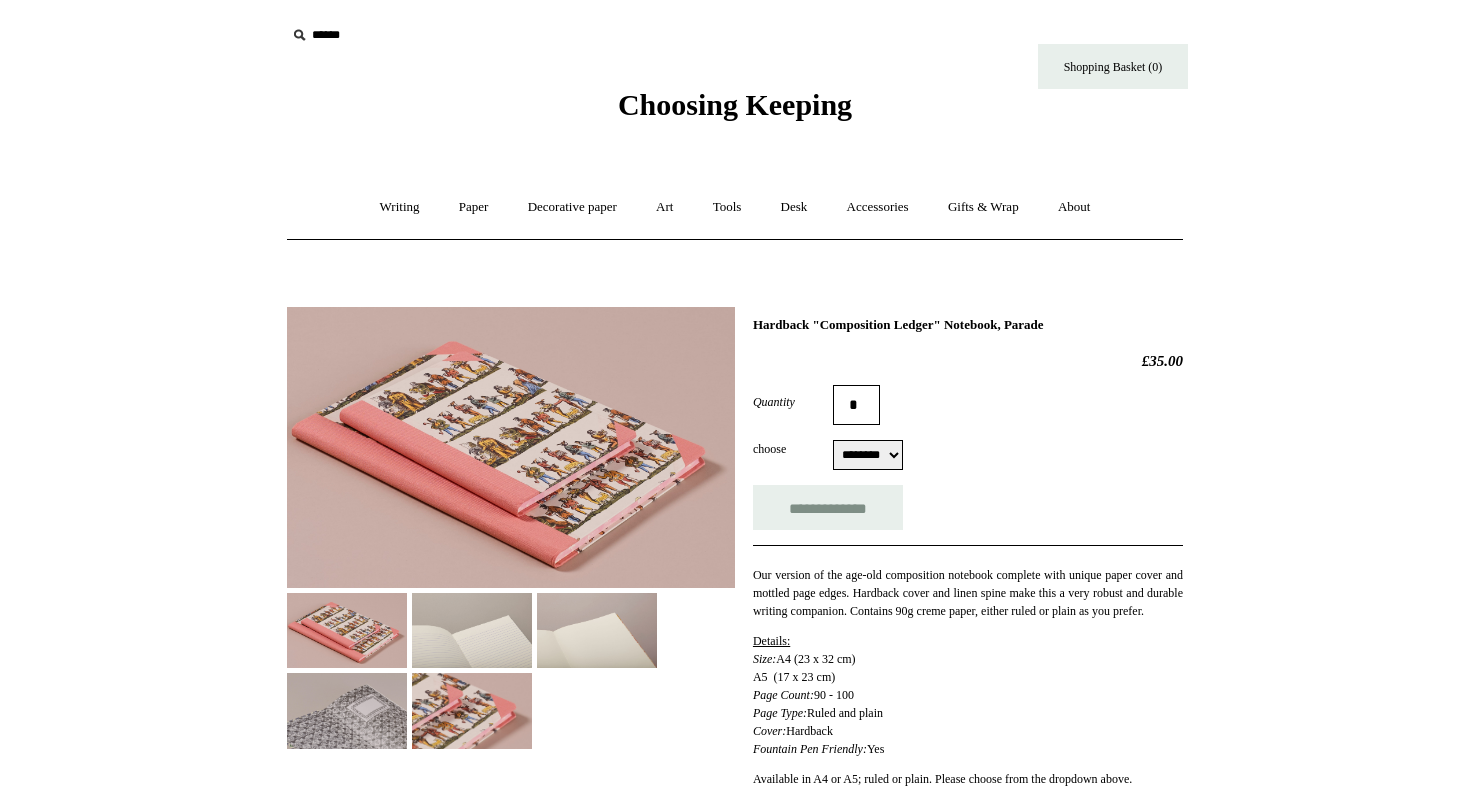 click at bounding box center (472, 630) 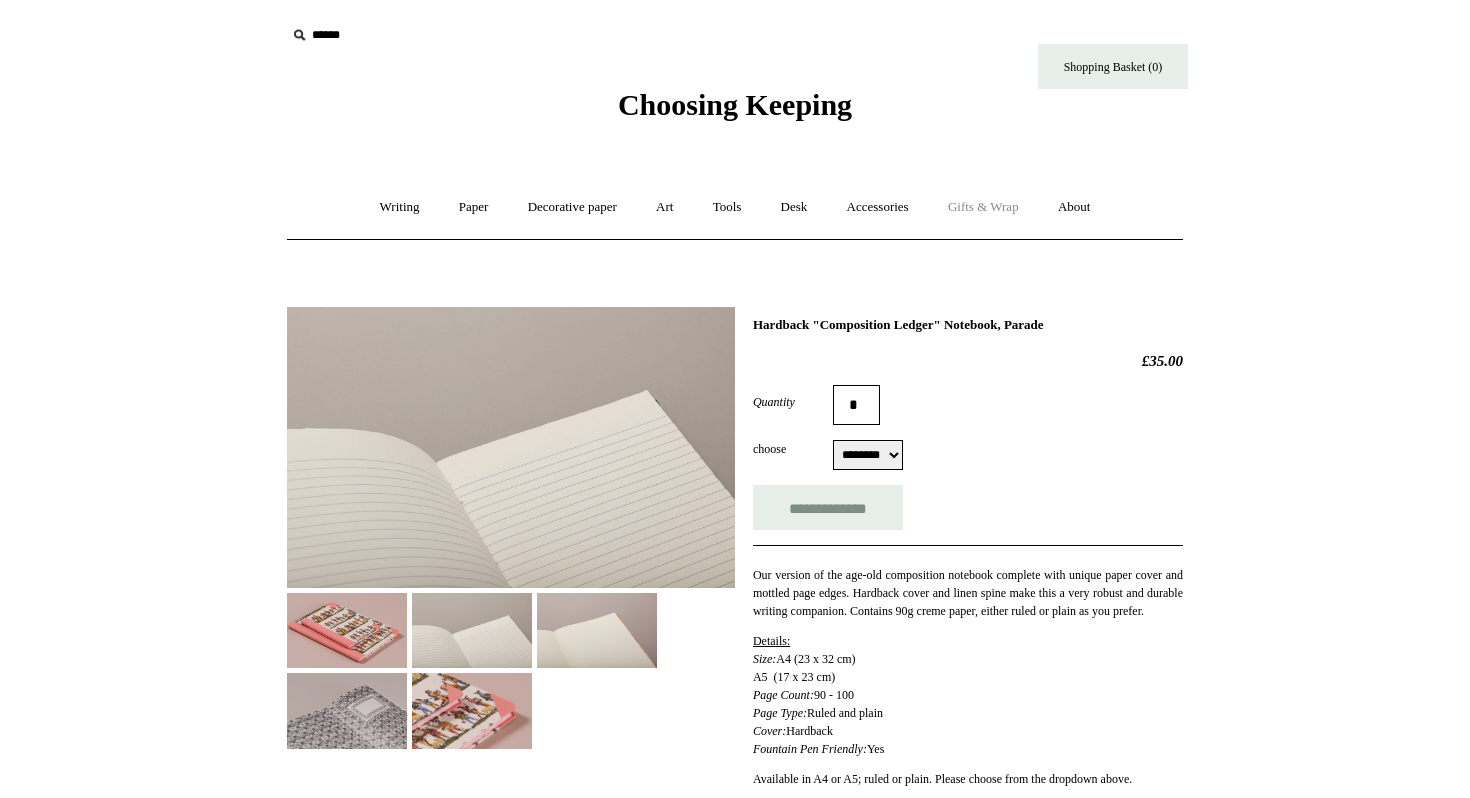 click on "Gifts & Wrap +" at bounding box center (983, 207) 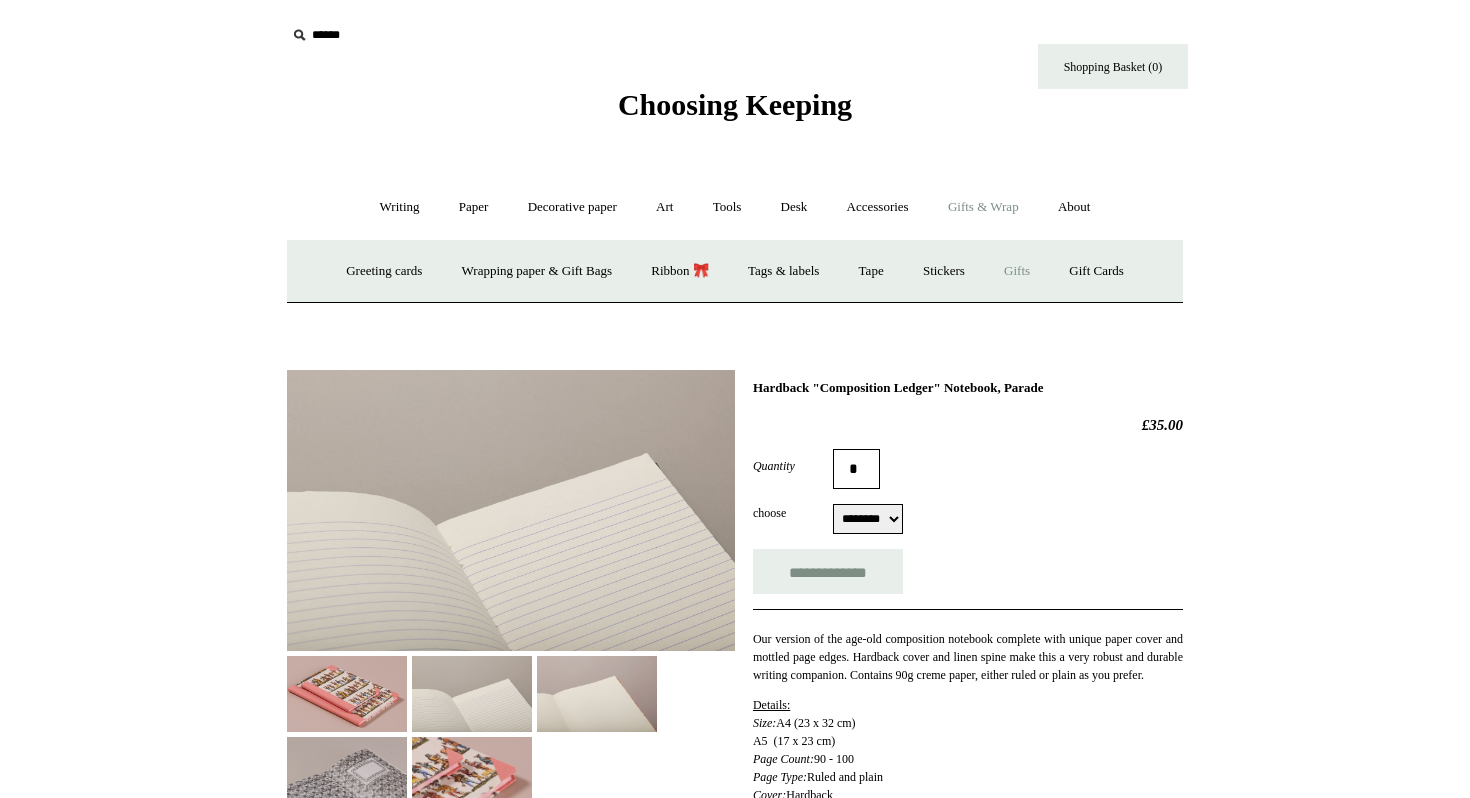 click on "Gifts +" at bounding box center (1017, 271) 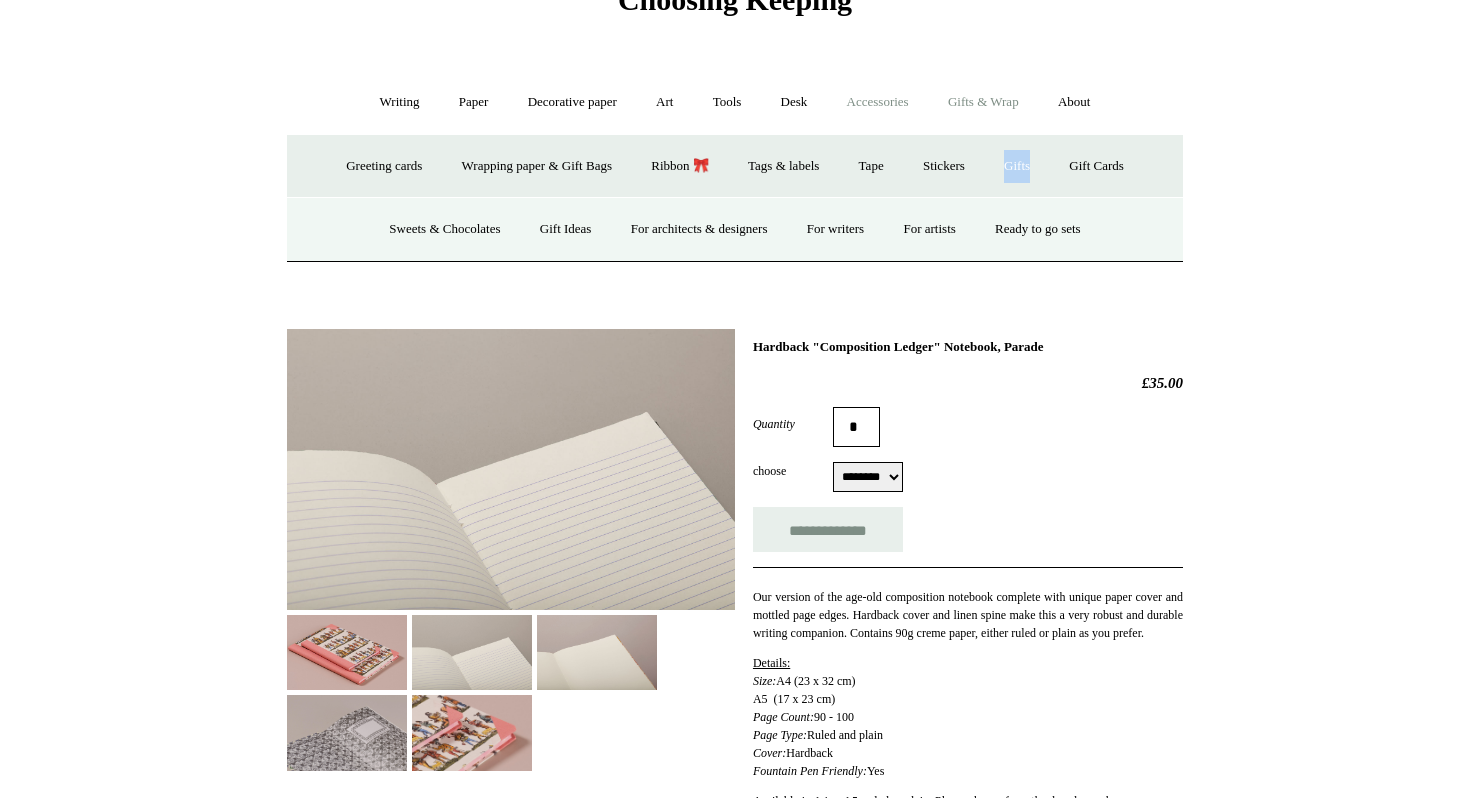 scroll, scrollTop: 347, scrollLeft: 0, axis: vertical 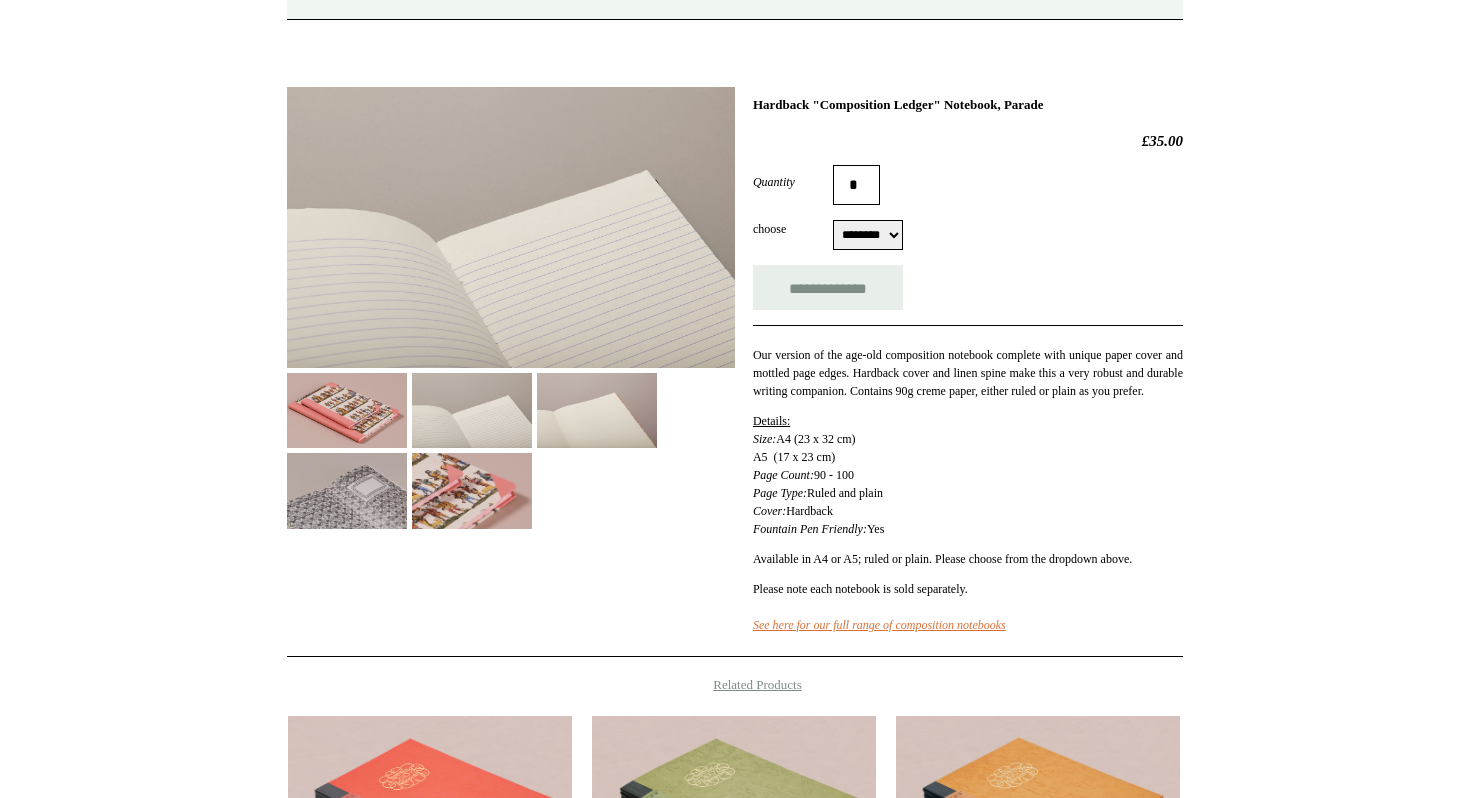 click at bounding box center [472, 410] 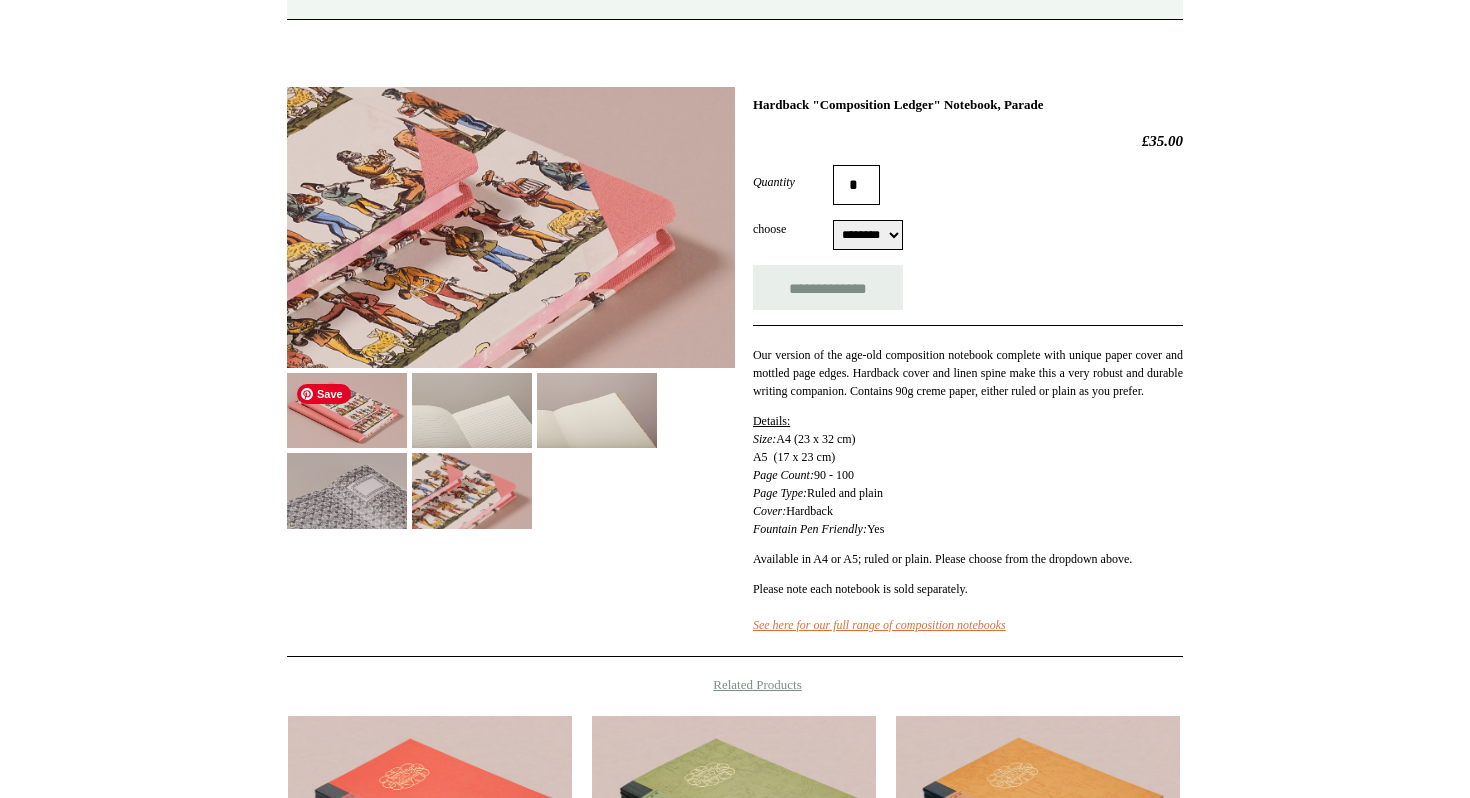 click at bounding box center (347, 410) 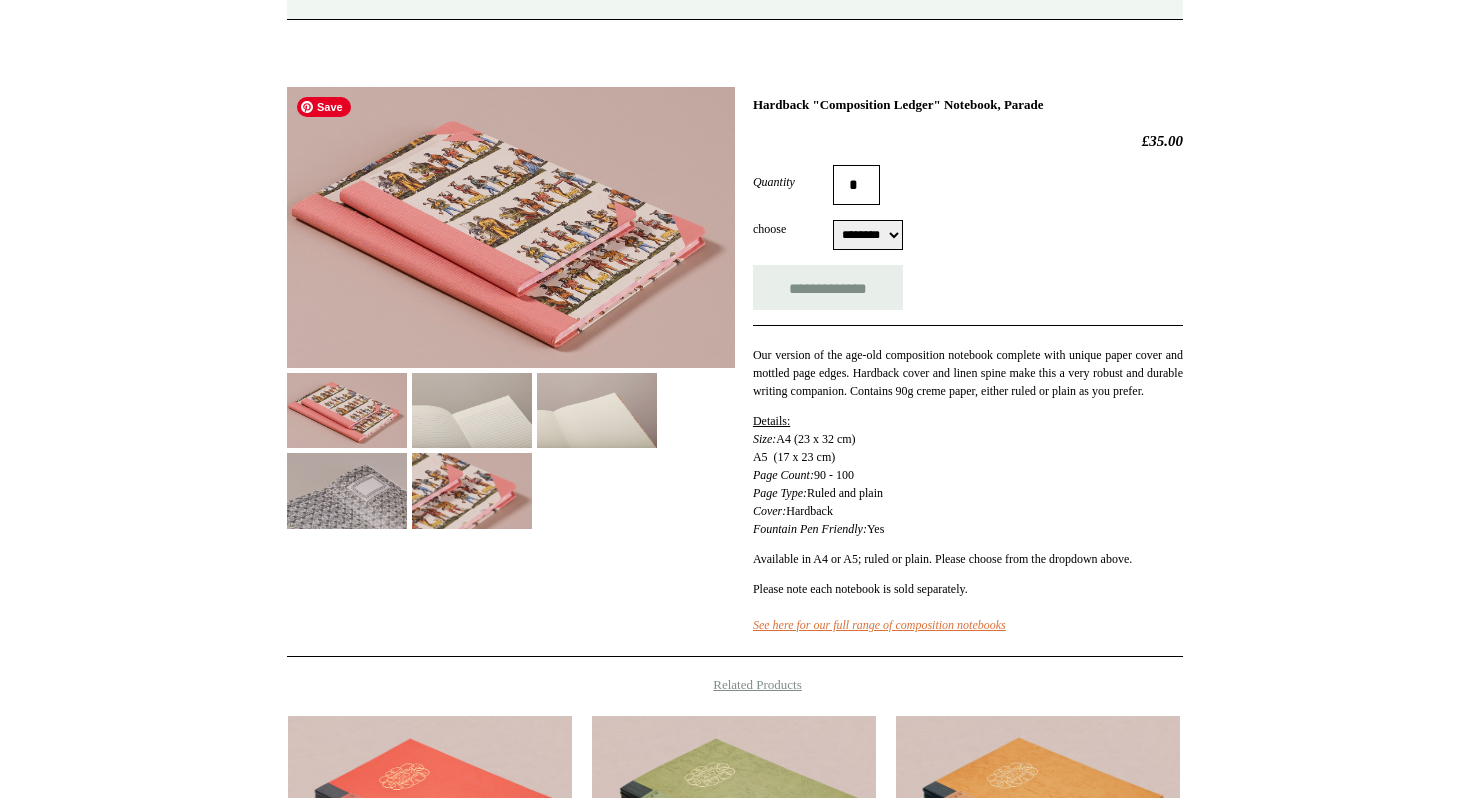 click at bounding box center [511, 227] 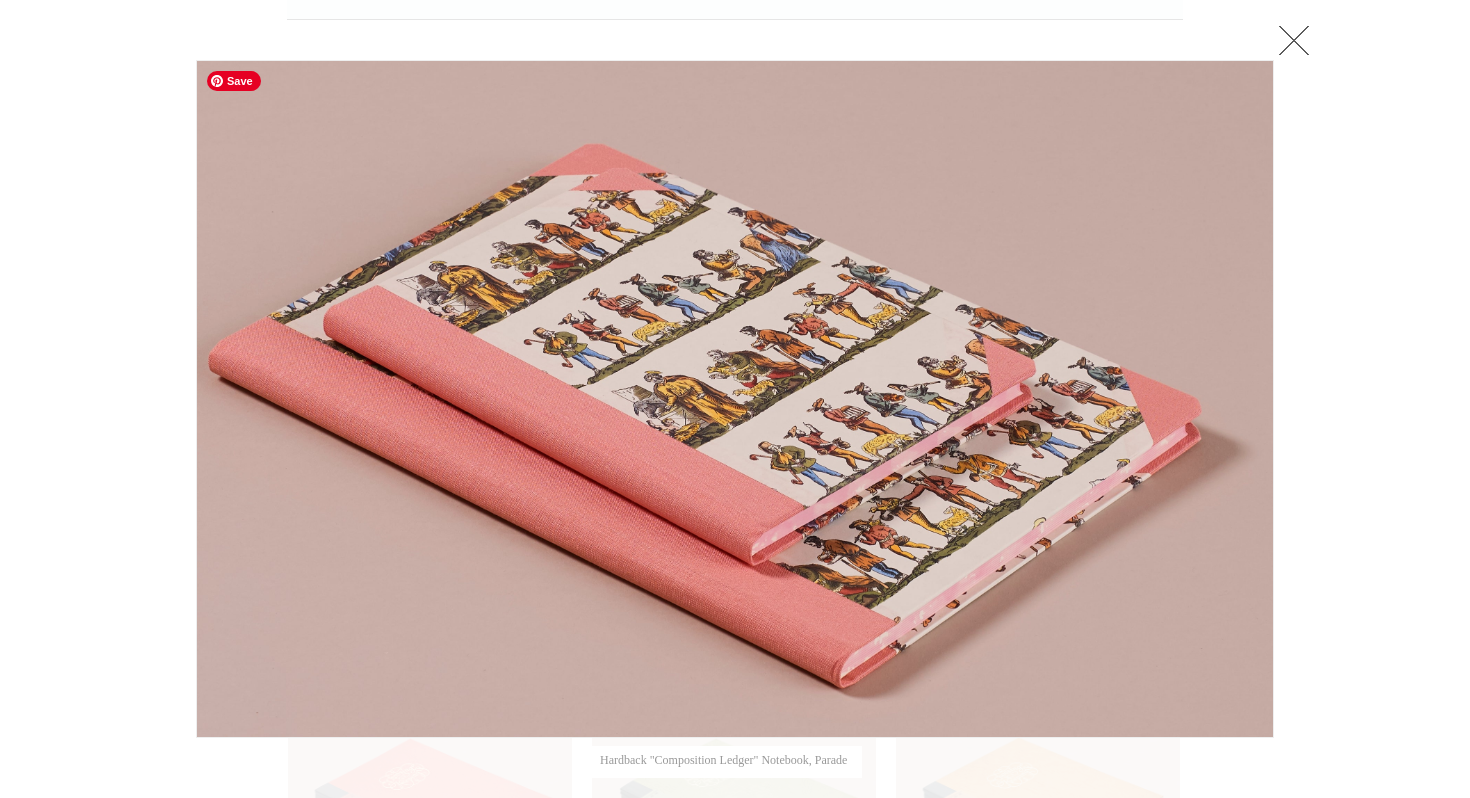 click at bounding box center (735, 399) 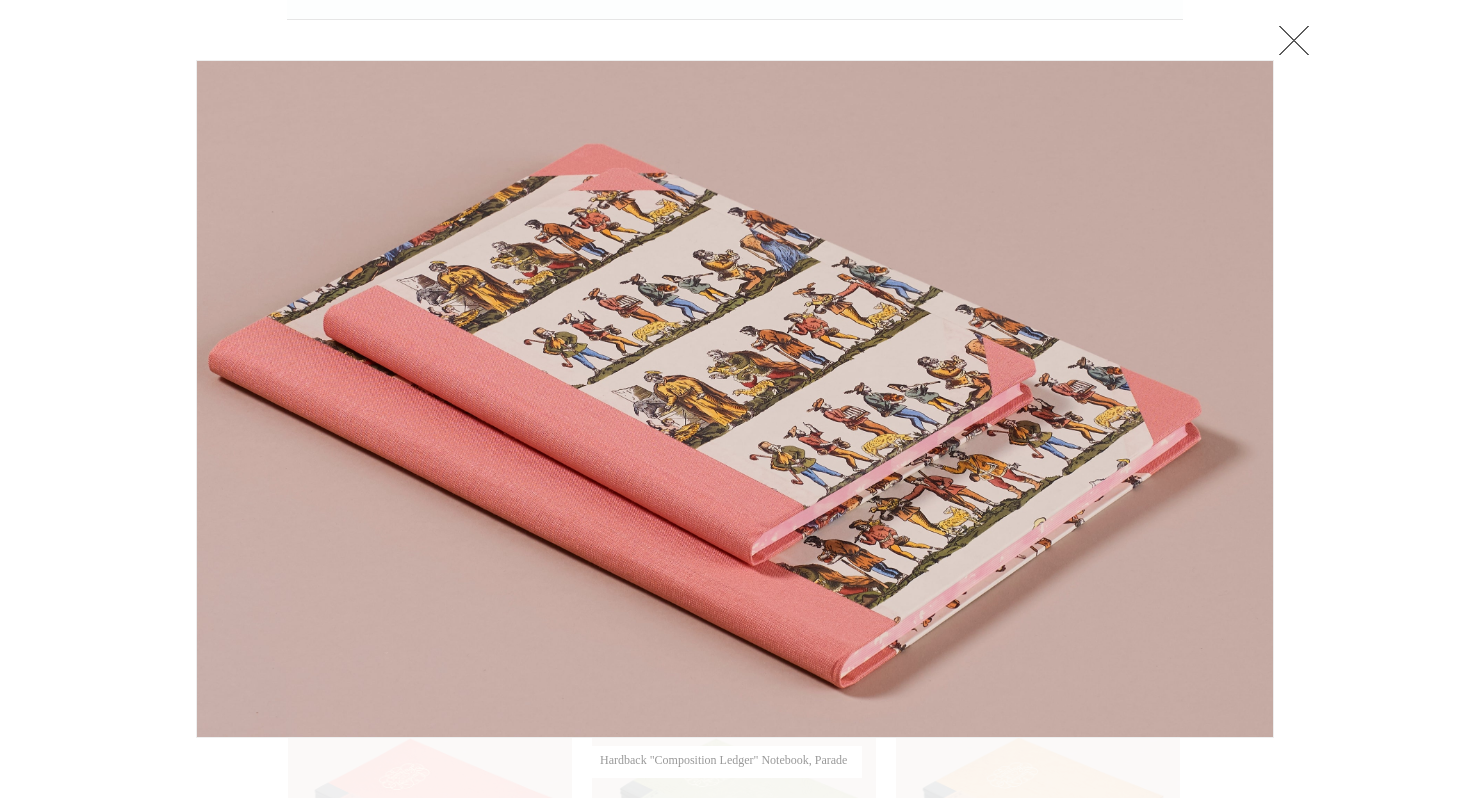 click at bounding box center (1294, 40) 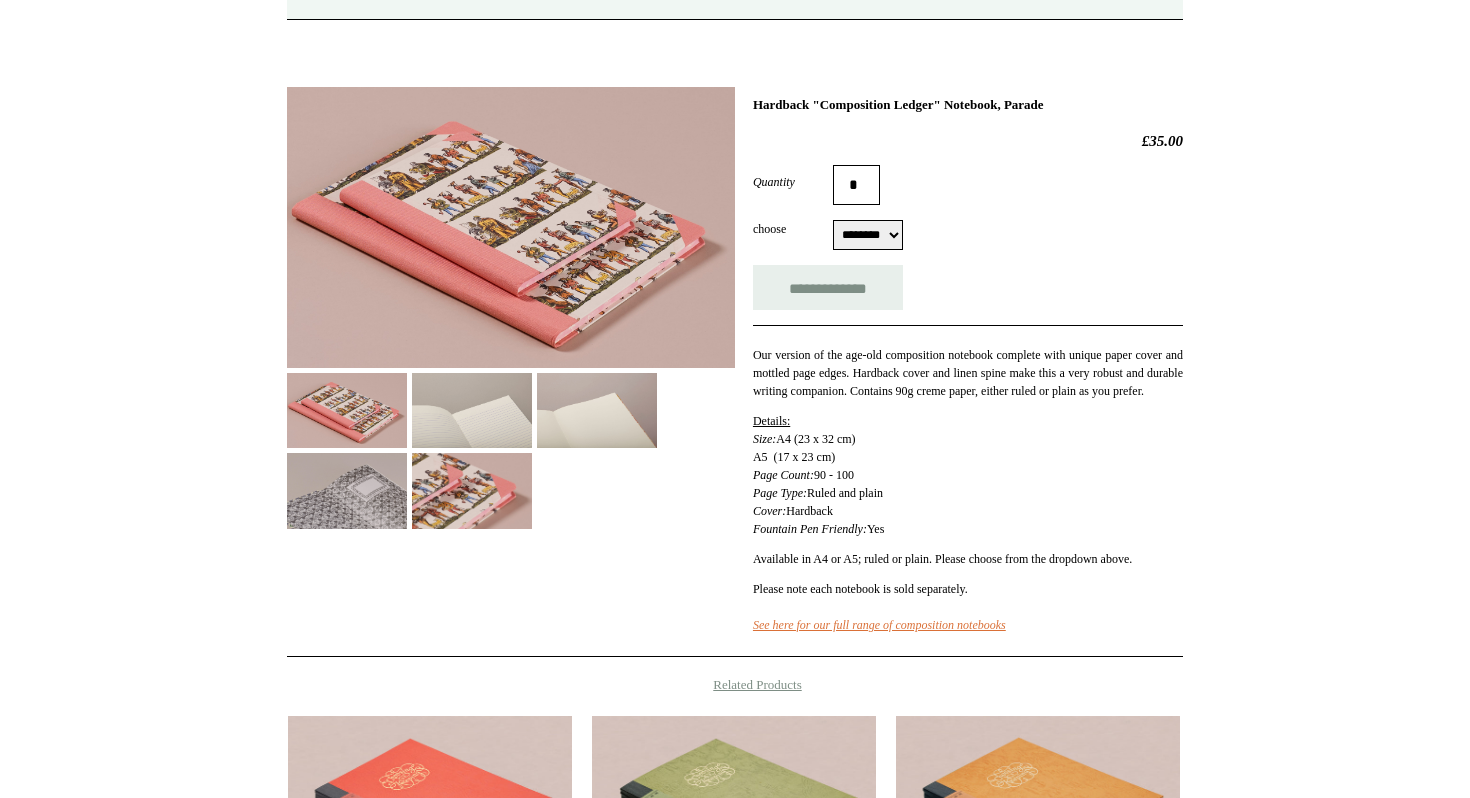 scroll, scrollTop: 327, scrollLeft: 0, axis: vertical 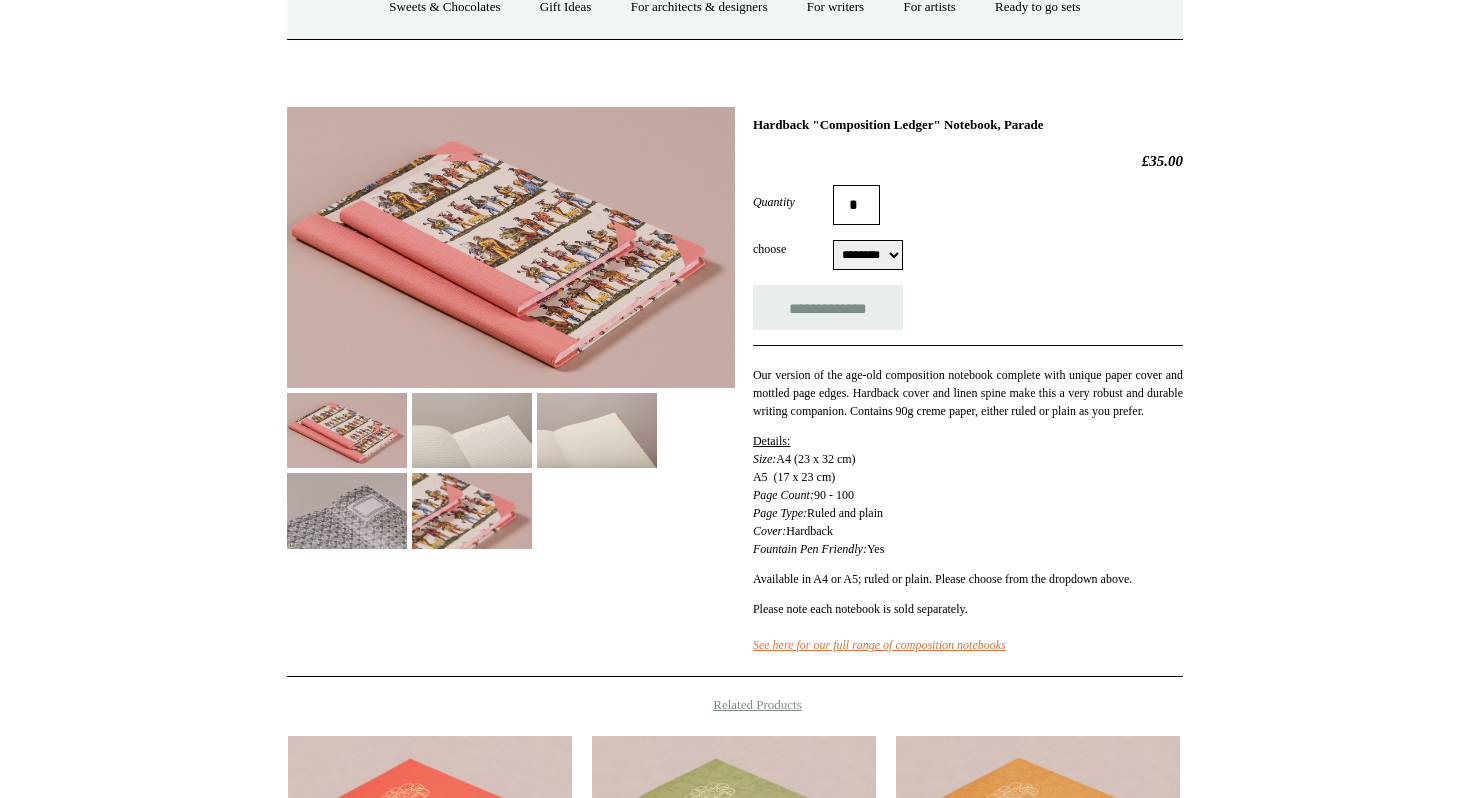 click on "******** ******** ******** ********" at bounding box center [868, 255] 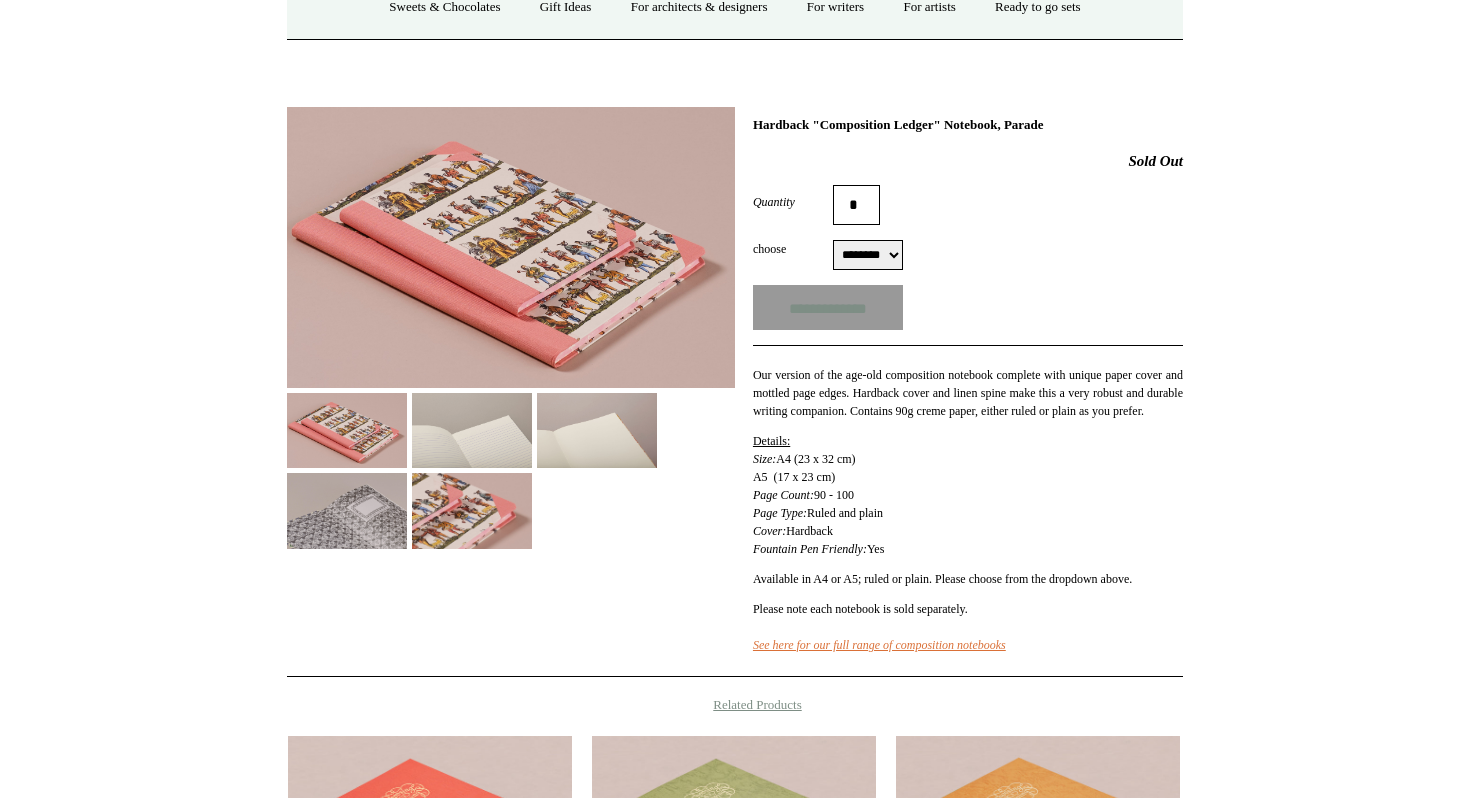 click at bounding box center [597, 430] 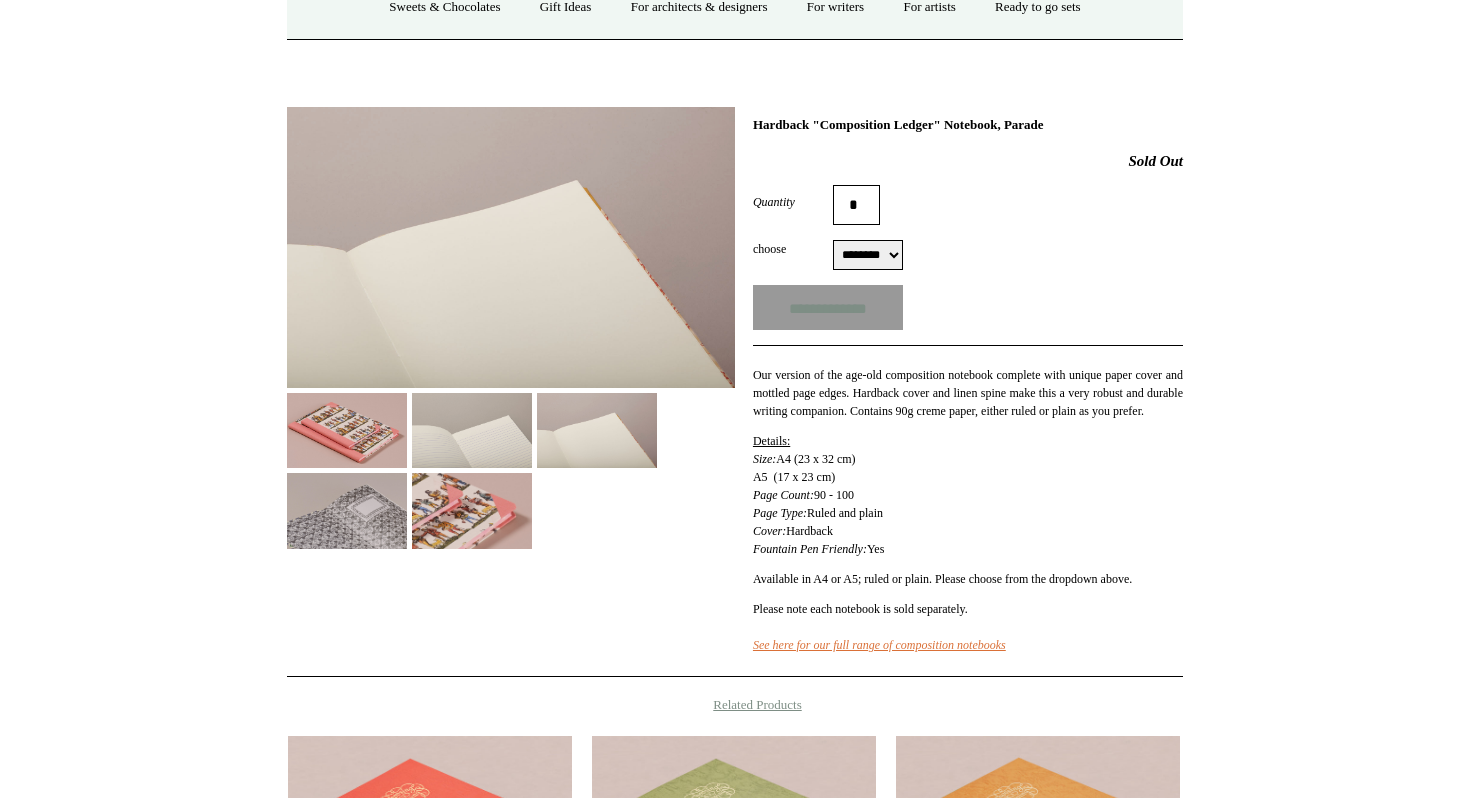 click at bounding box center [597, 430] 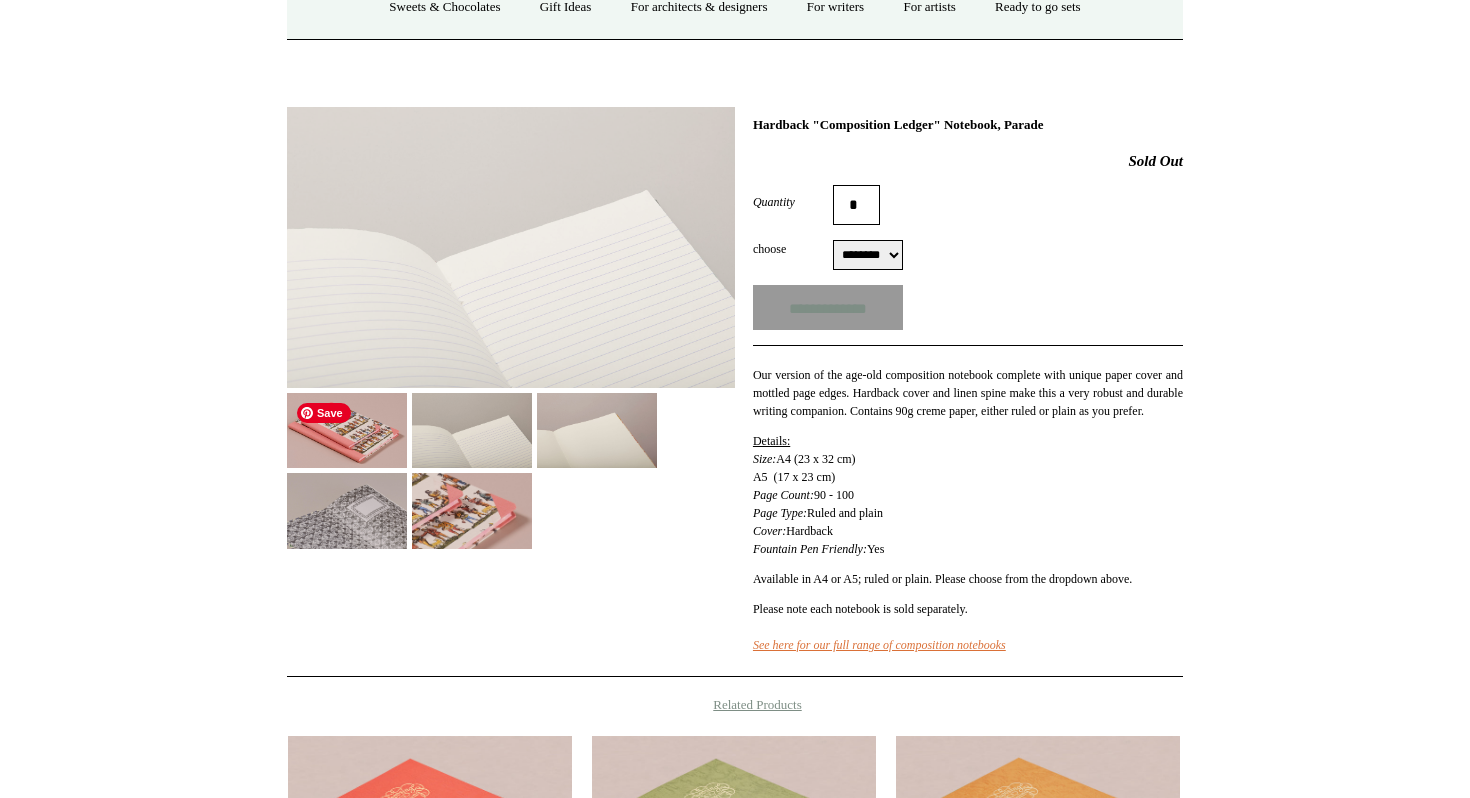 click at bounding box center [347, 430] 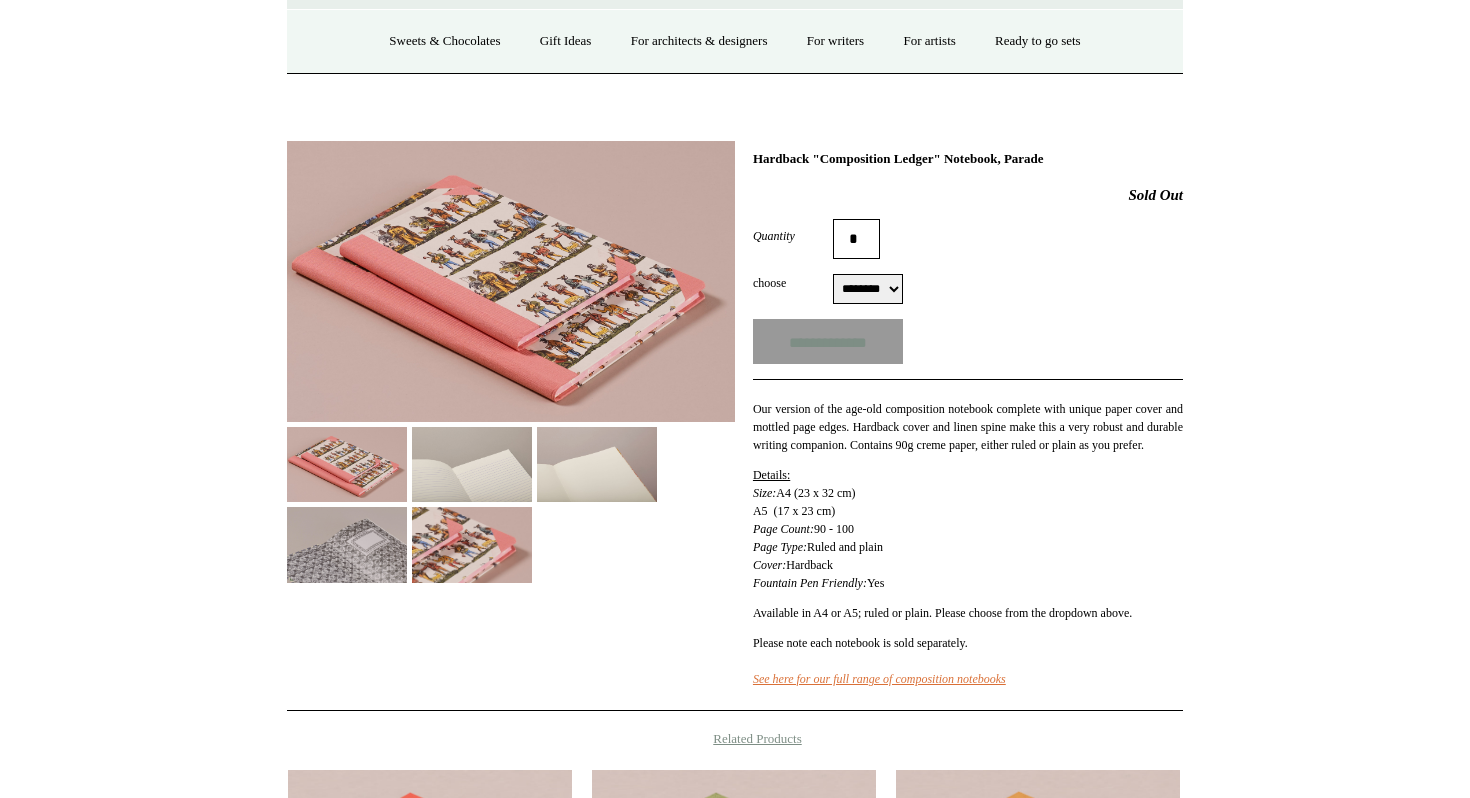 scroll, scrollTop: 222, scrollLeft: 0, axis: vertical 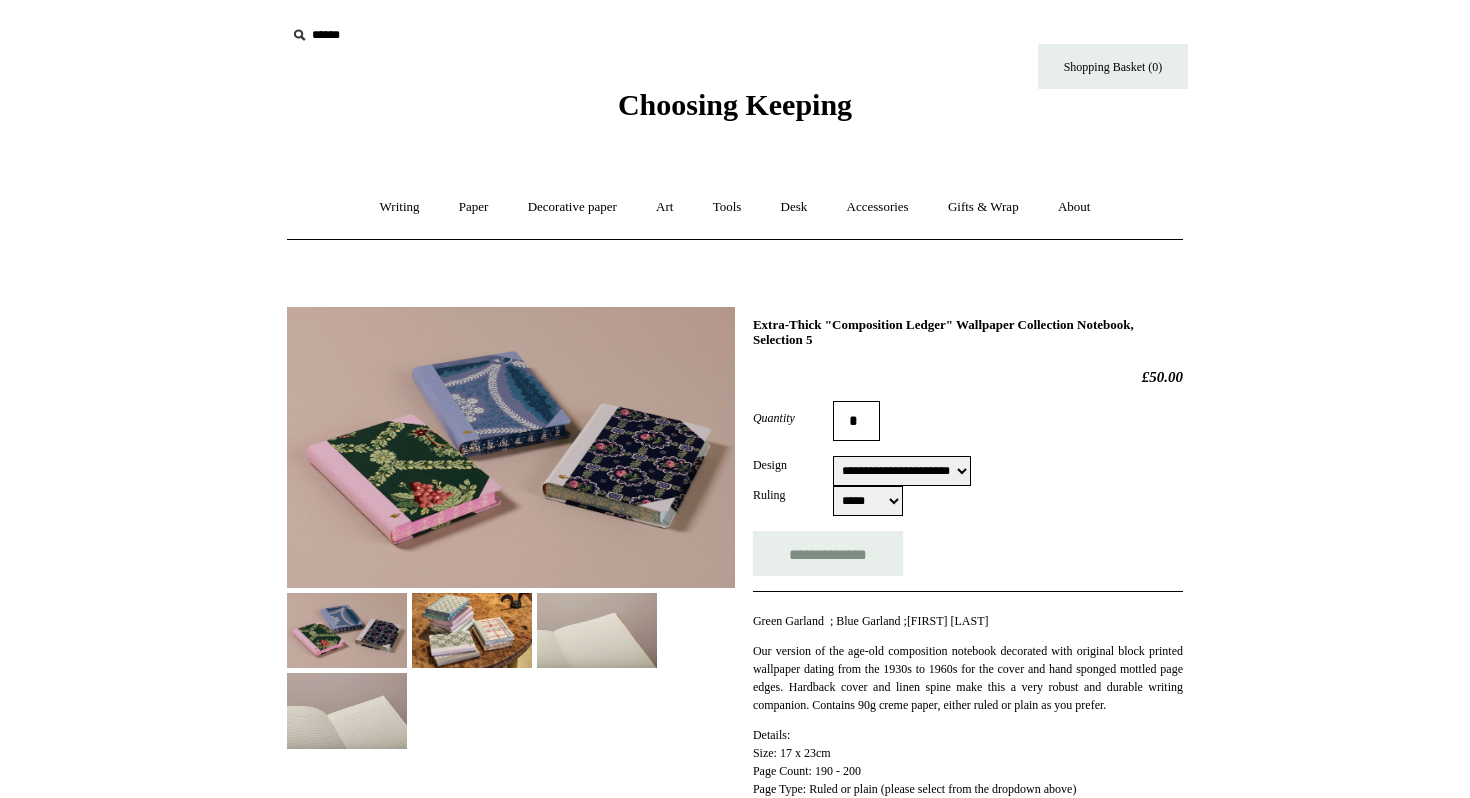 select on "**********" 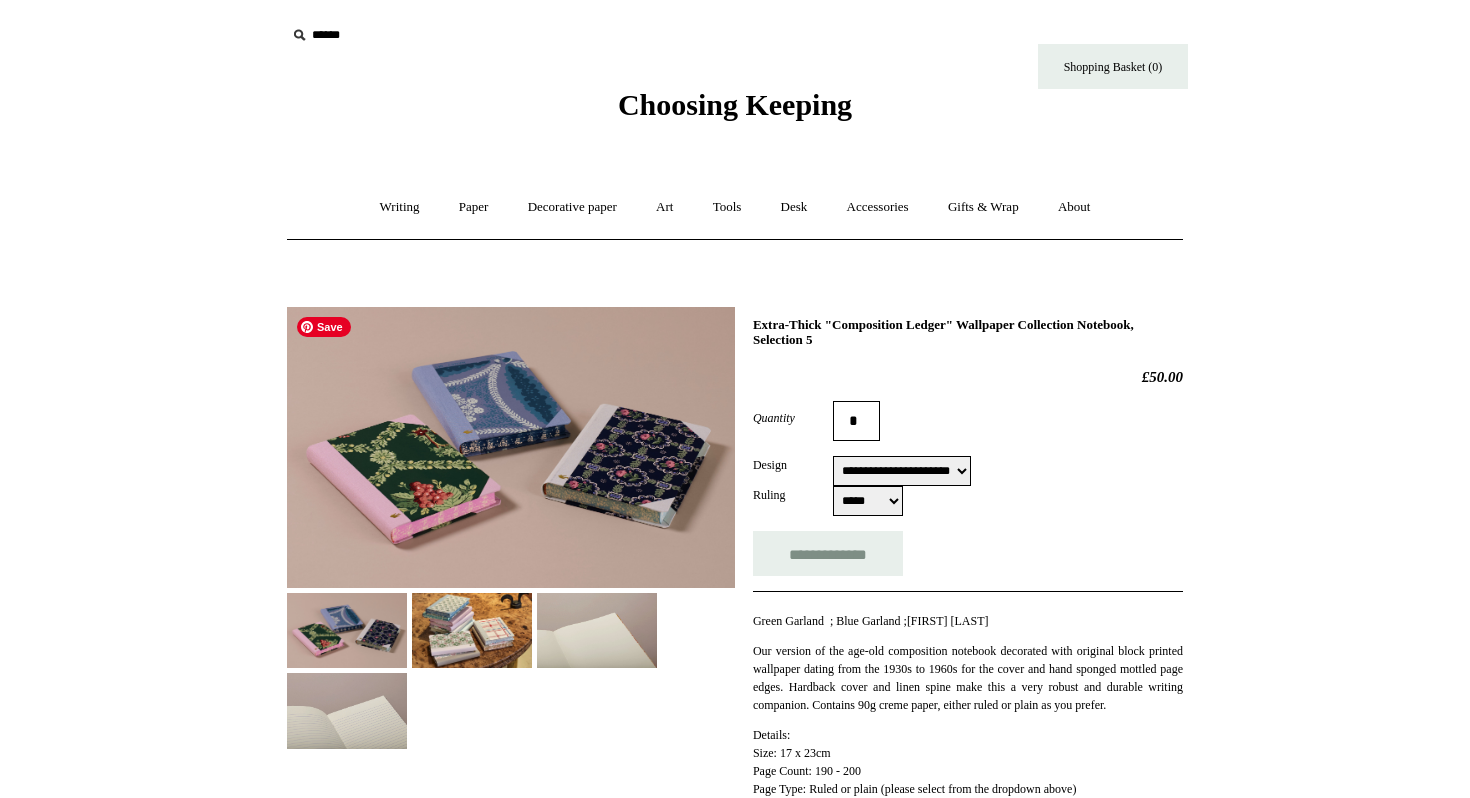 scroll, scrollTop: 96, scrollLeft: 0, axis: vertical 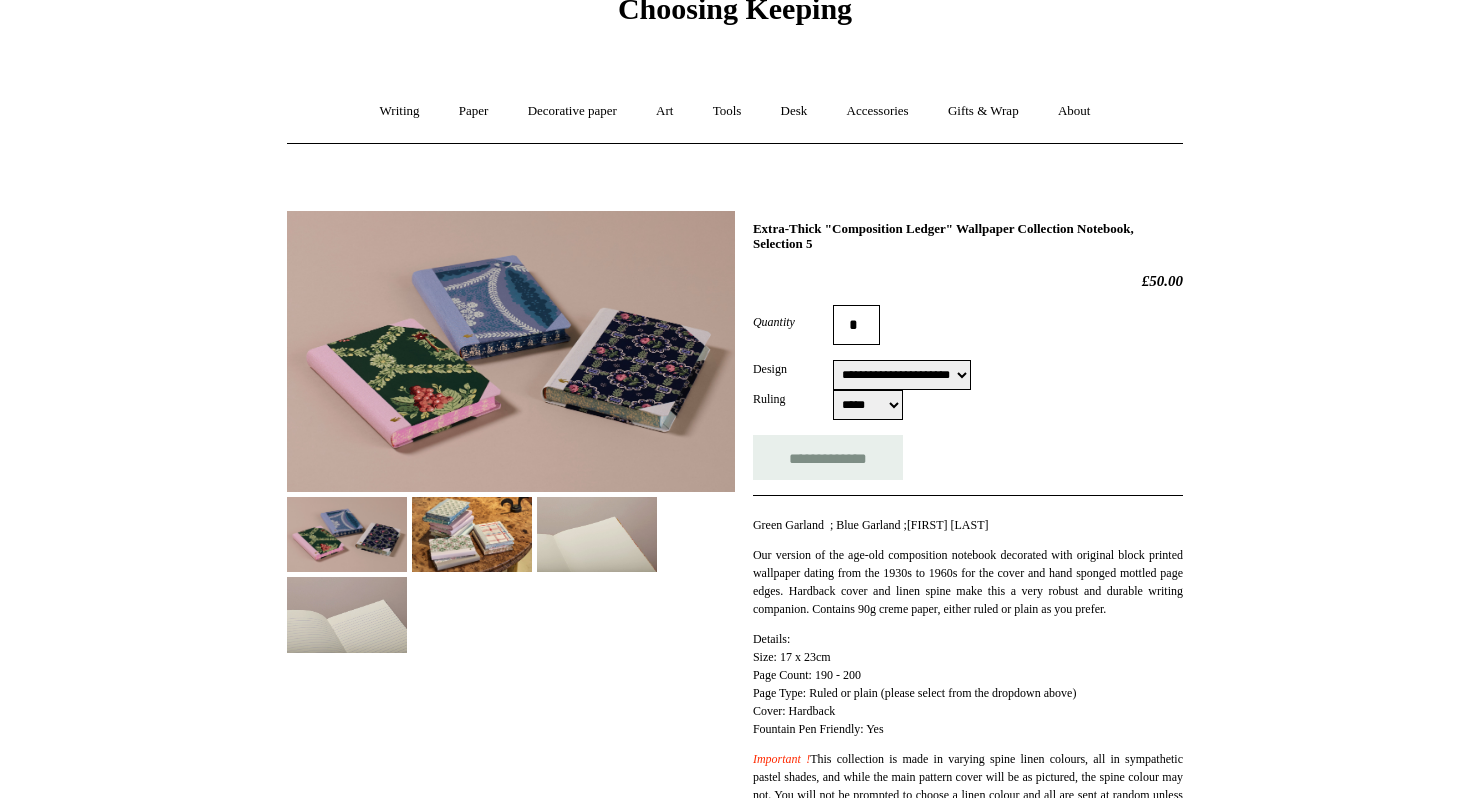 click at bounding box center (472, 534) 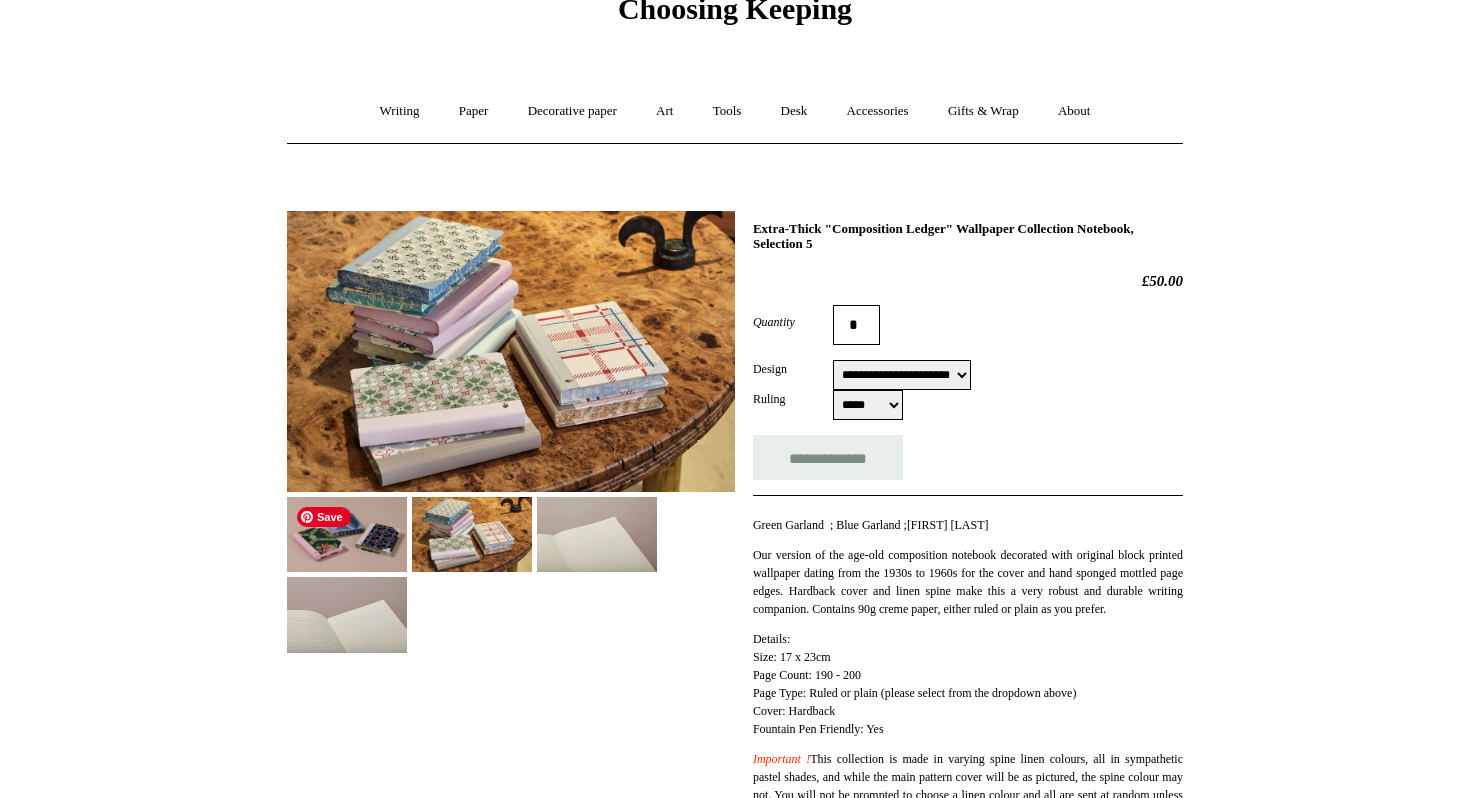 click at bounding box center [347, 534] 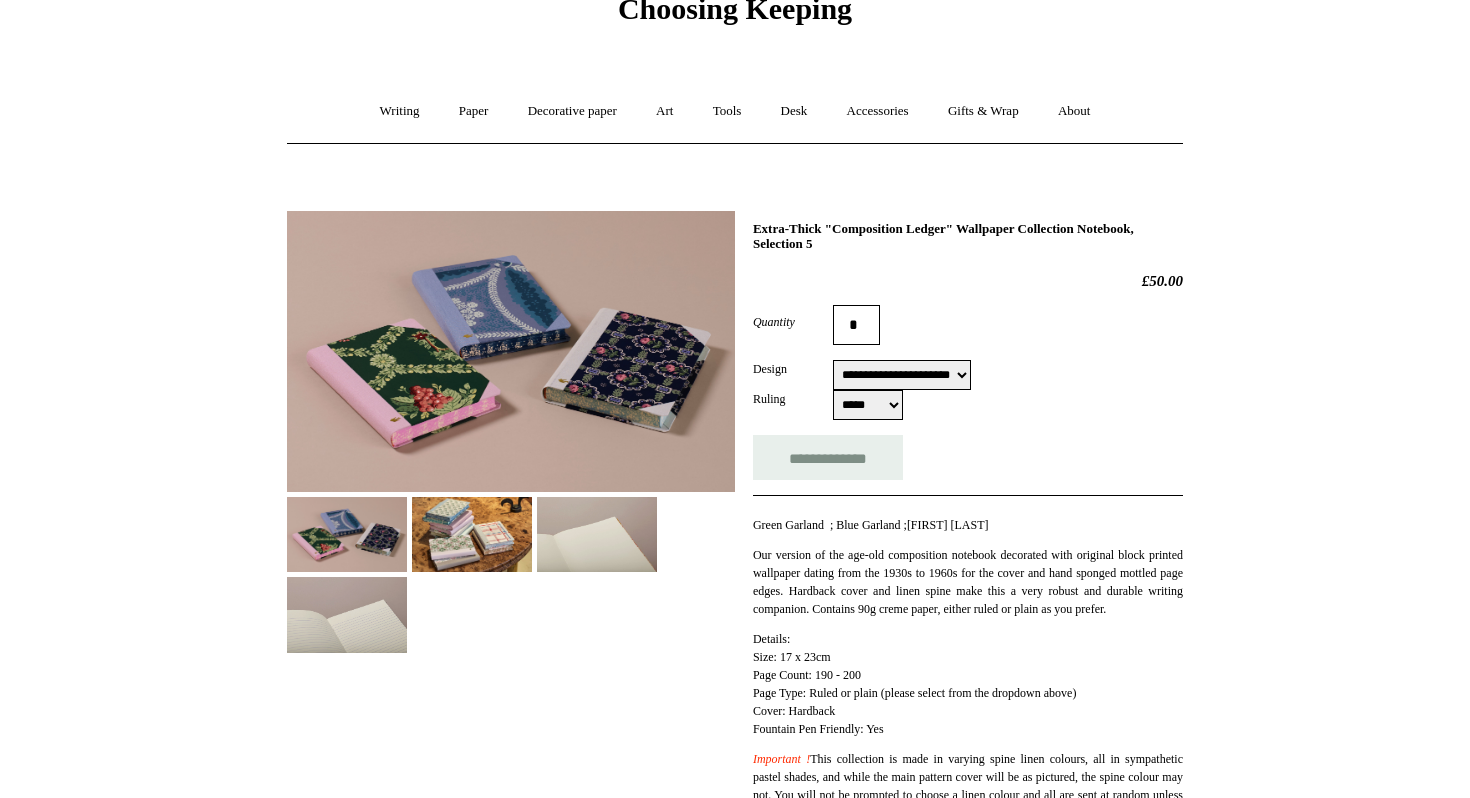 click at bounding box center (597, 534) 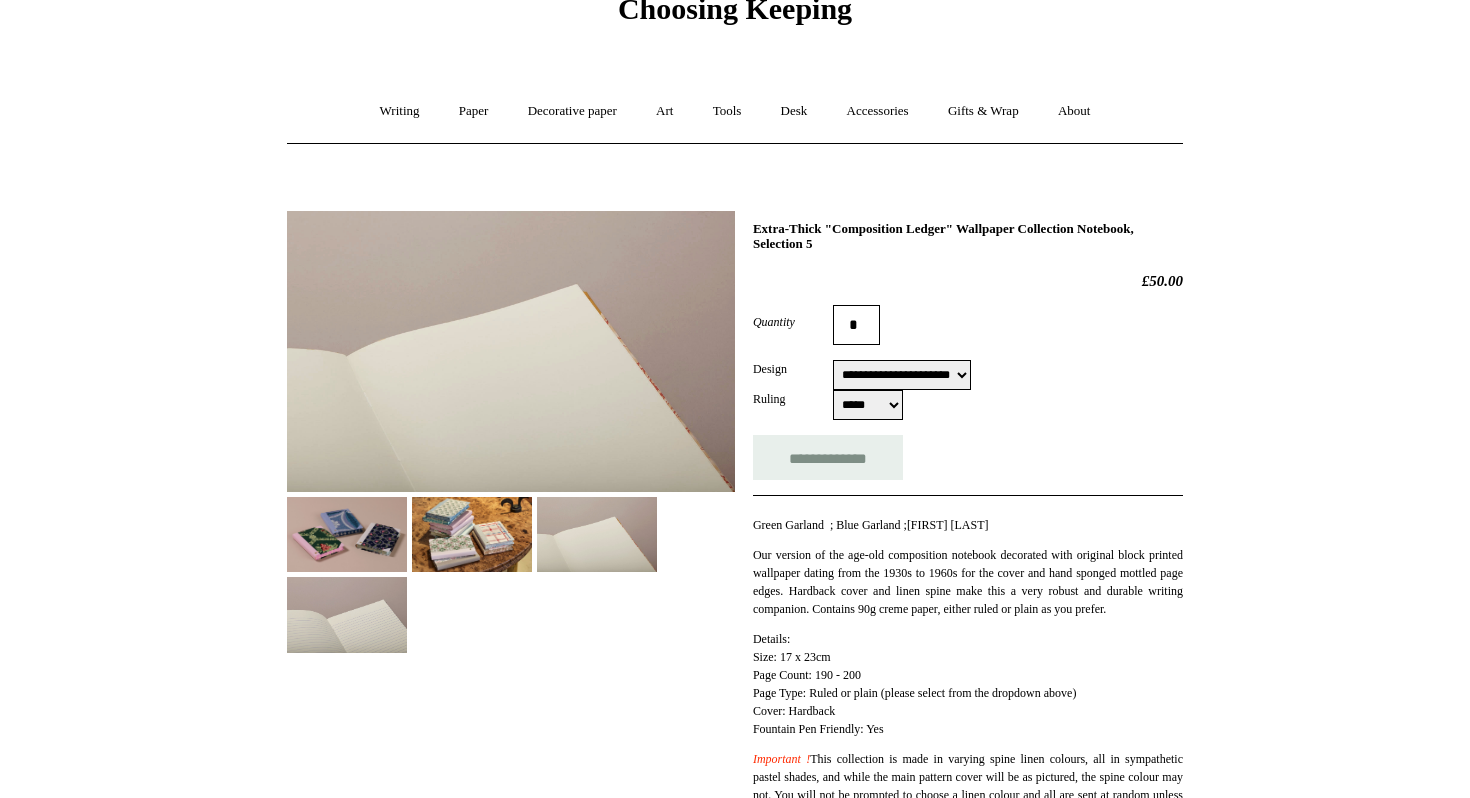 click on "**********" at bounding box center (902, 375) 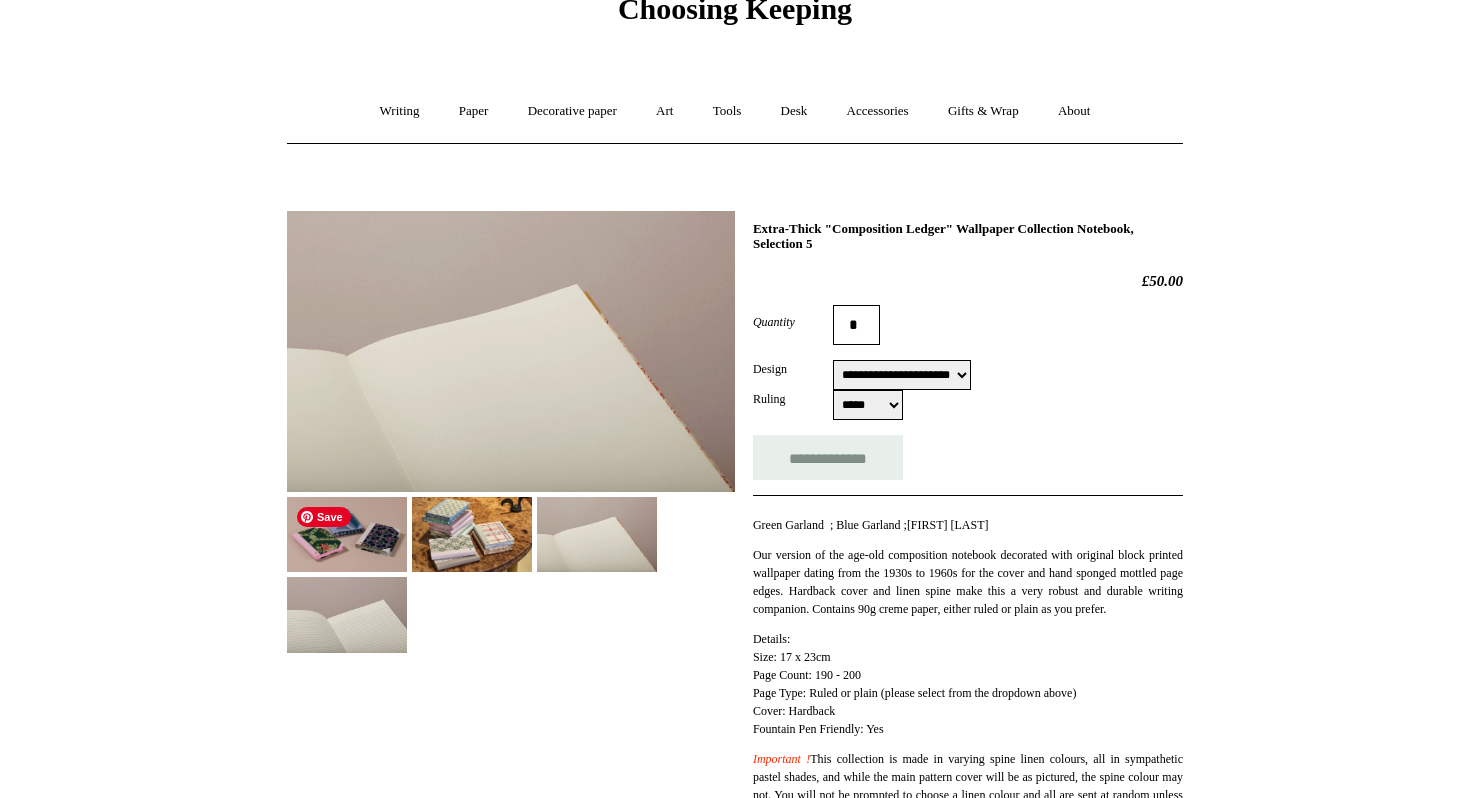 click at bounding box center (347, 534) 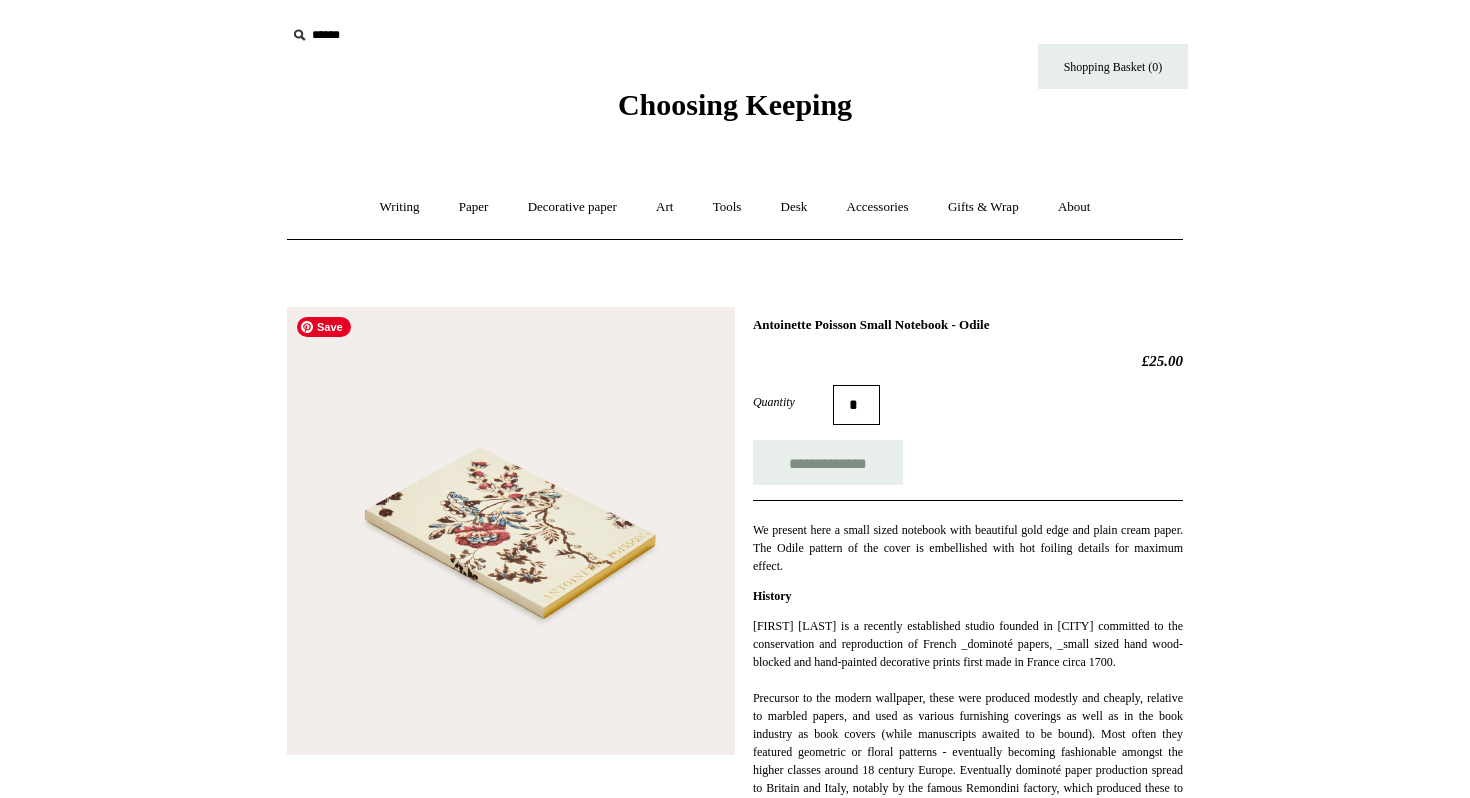 scroll, scrollTop: 42, scrollLeft: 0, axis: vertical 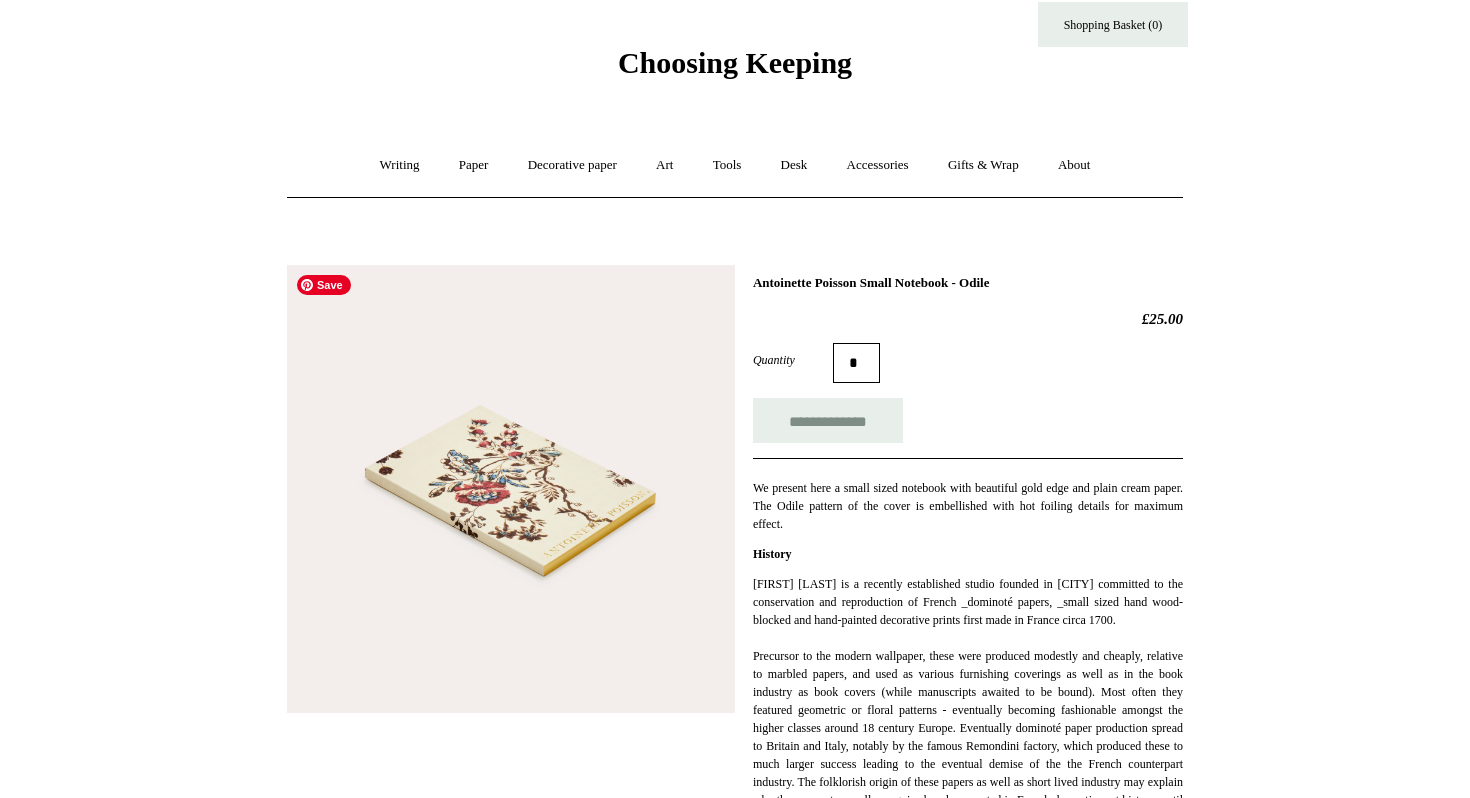 click at bounding box center (511, 489) 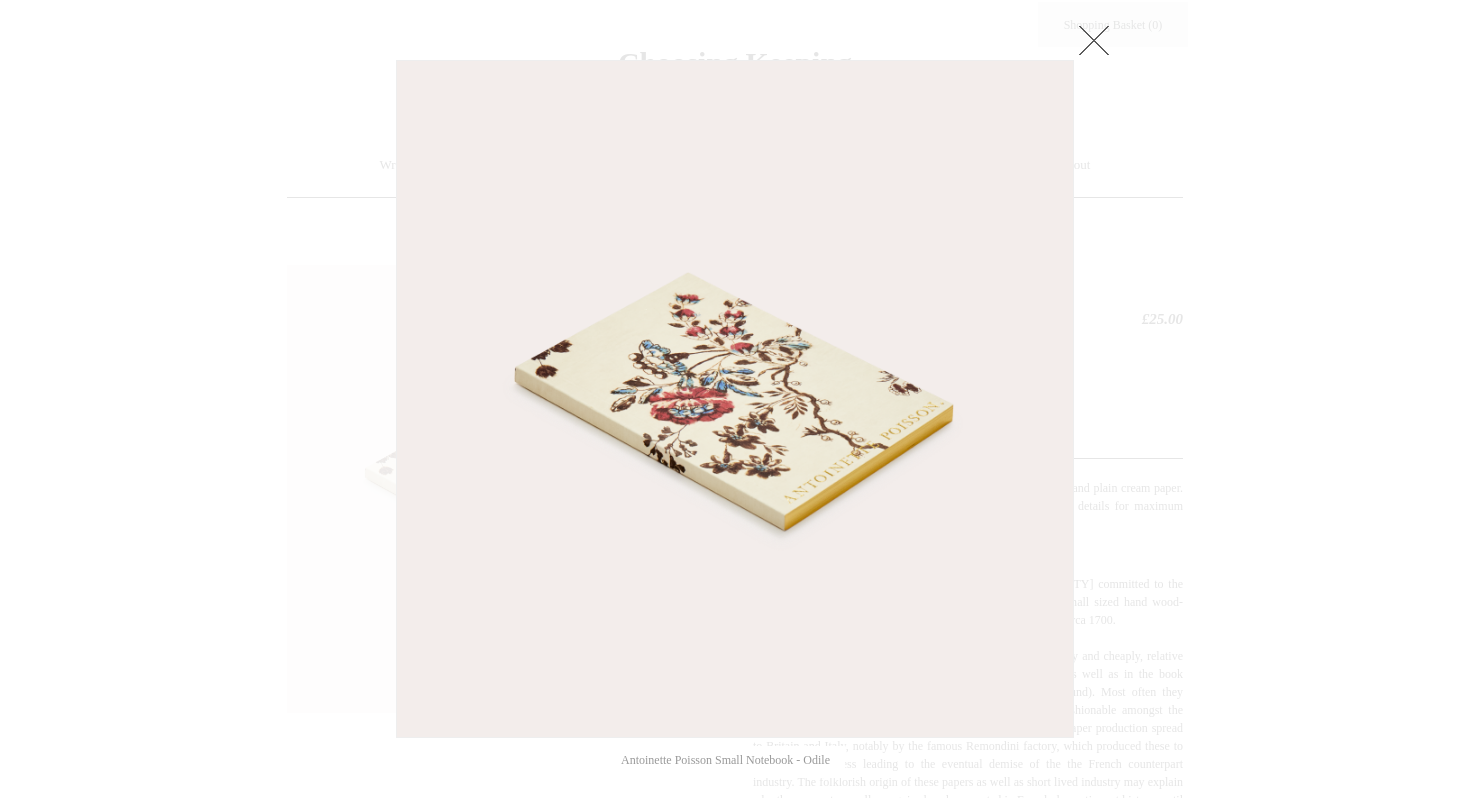 click at bounding box center (1094, 40) 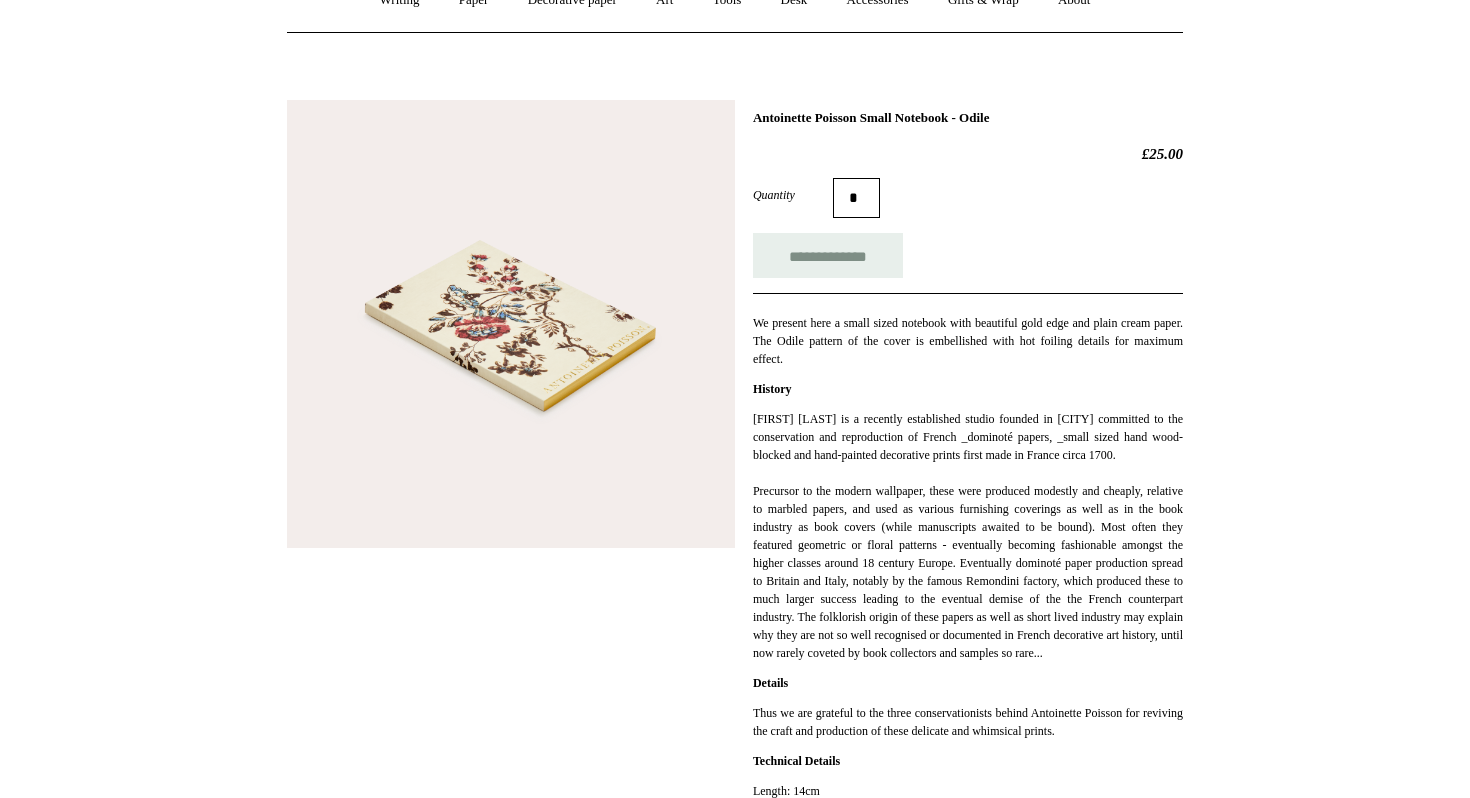 scroll, scrollTop: 419, scrollLeft: 0, axis: vertical 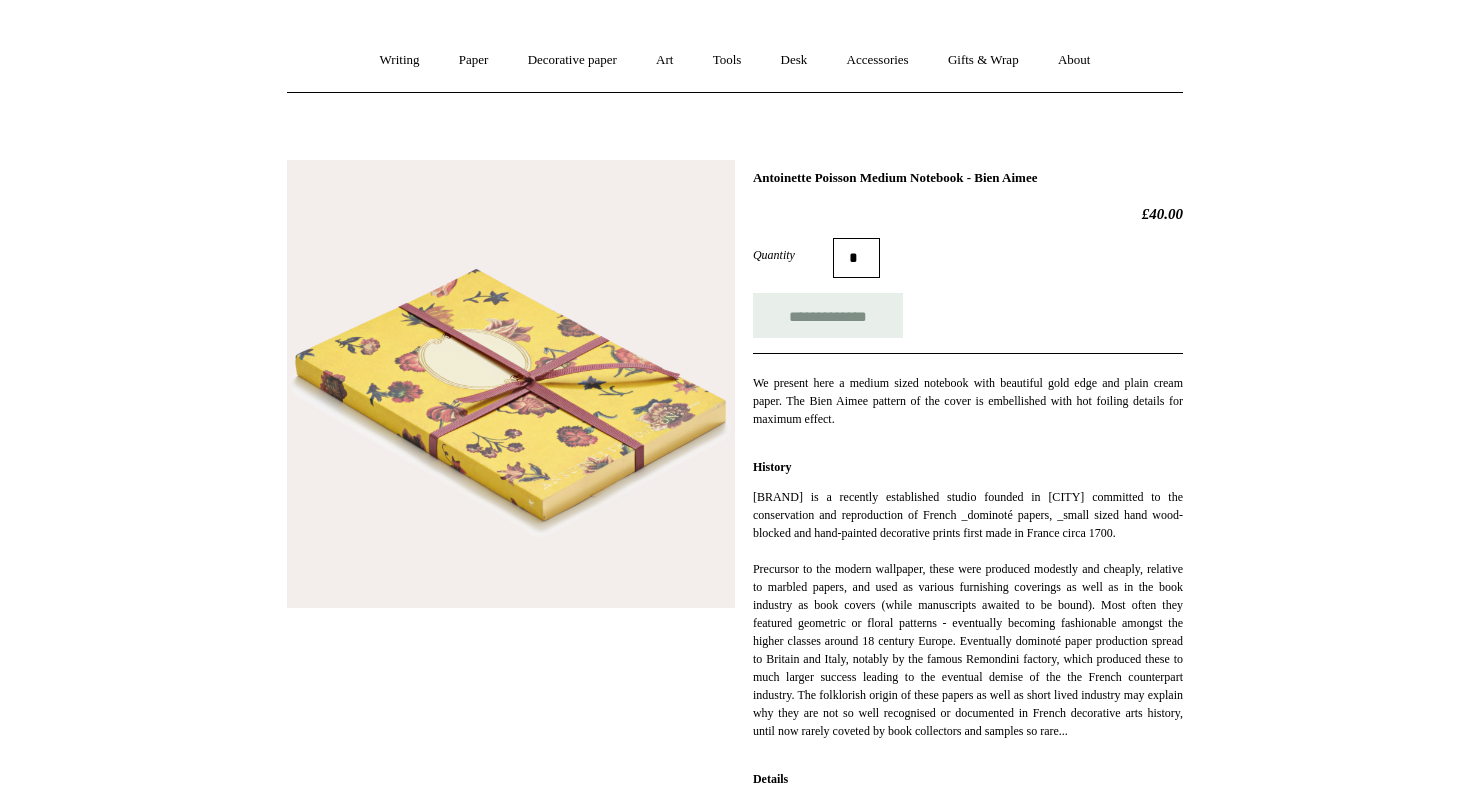 click on "We present here a medium sized notebook with beautiful gold edge and plain cream paper. The Bien Aimee pattern of the cover is embellished with hot foiling details for maximum effect." at bounding box center (968, 401) 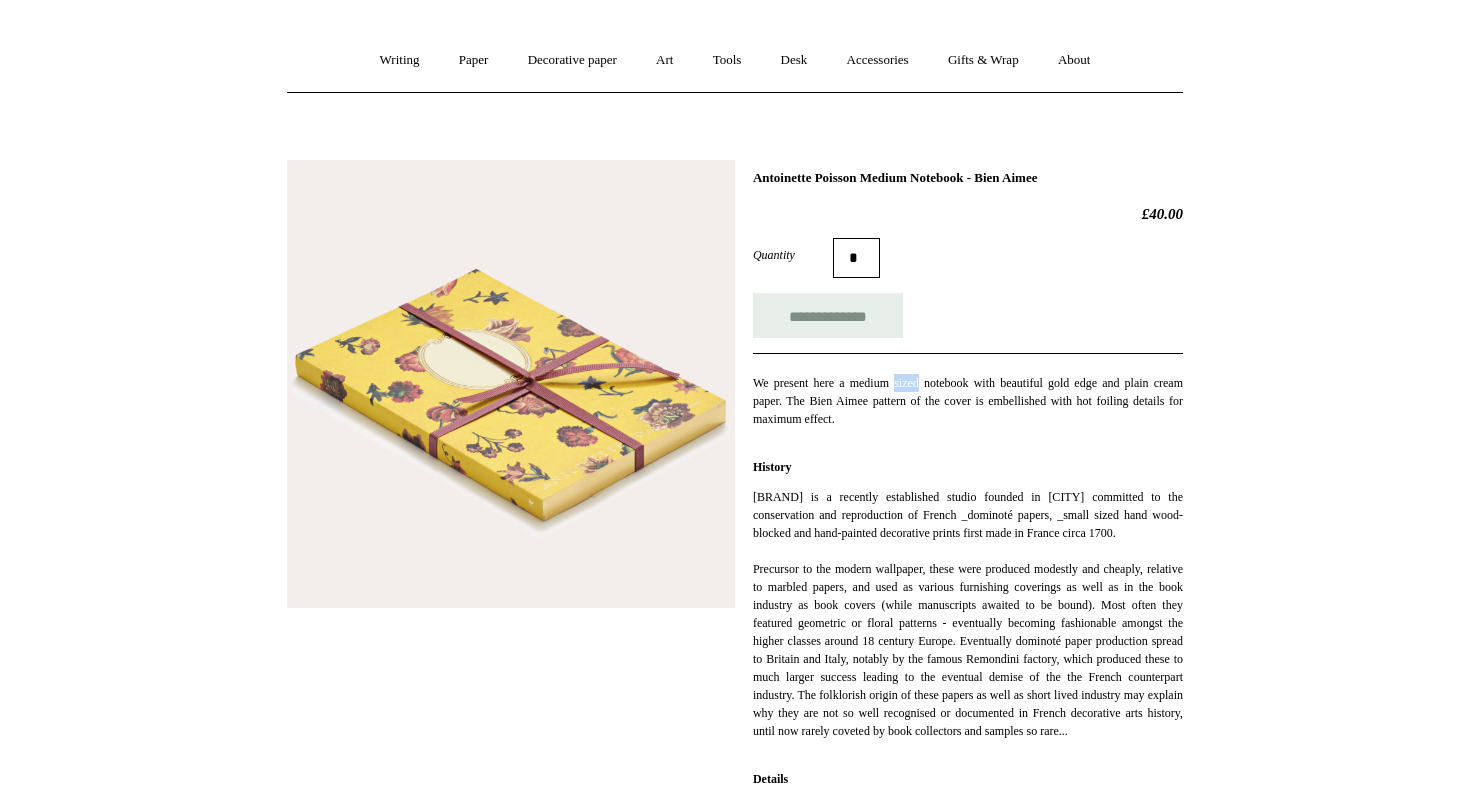 click on "We present here a medium sized notebook with beautiful gold edge and plain cream paper. The Bien Aimee pattern of the cover is embellished with hot foiling details for maximum effect." at bounding box center [968, 401] 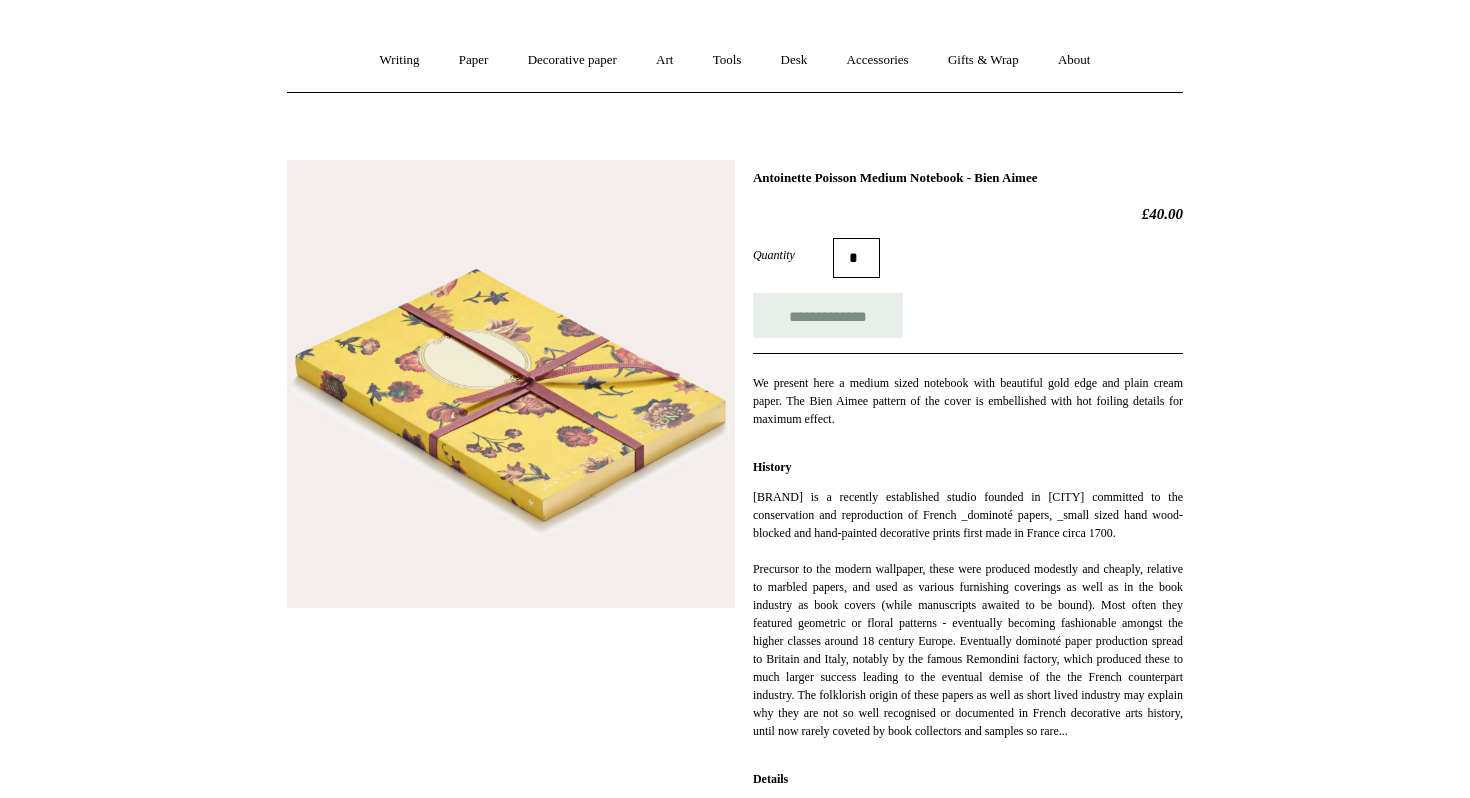 click on "We present here a medium sized notebook with beautiful gold edge and plain cream paper. The Bien Aimee pattern of the cover is embellished with hot foiling details for maximum effect." at bounding box center (968, 401) 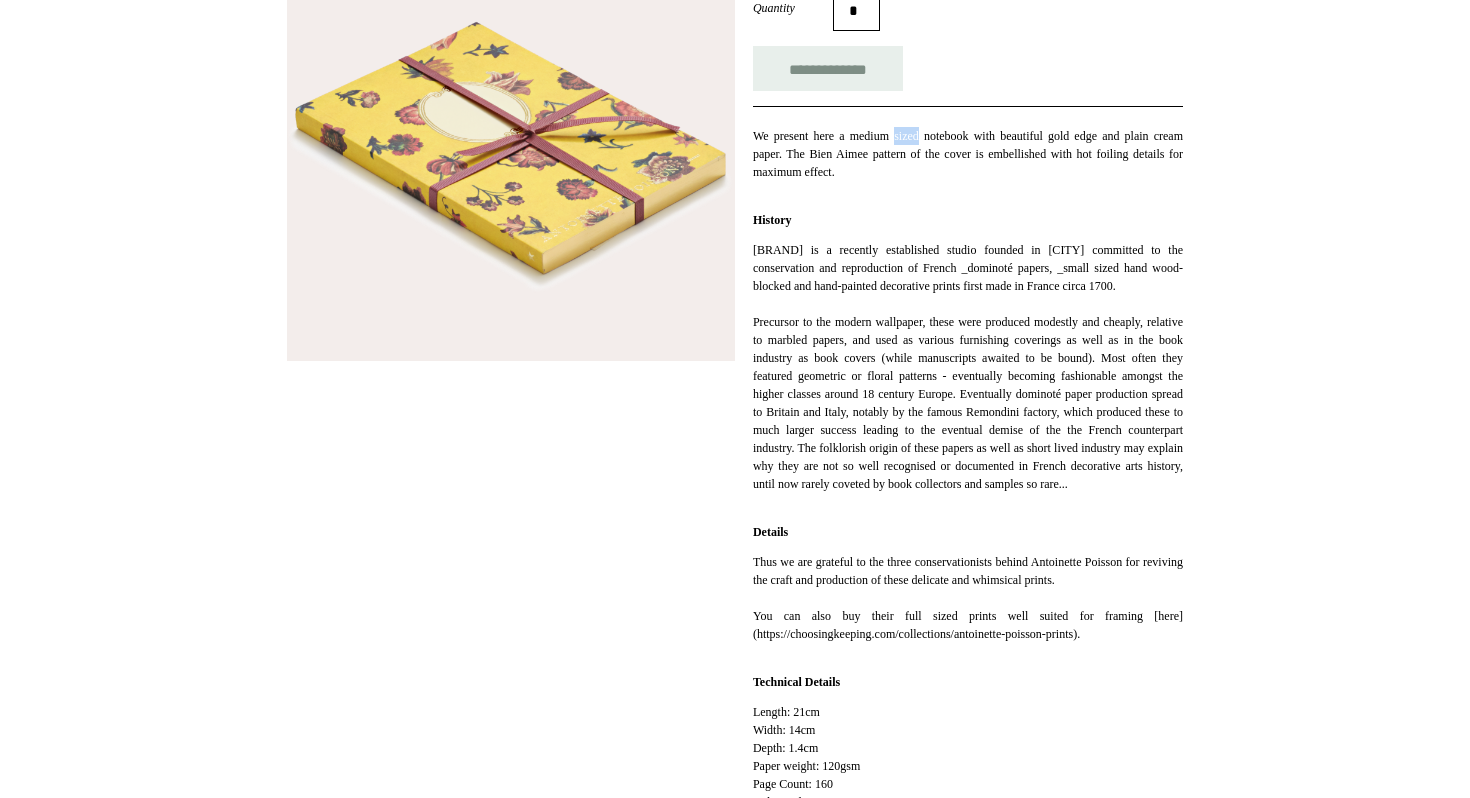 scroll, scrollTop: 417, scrollLeft: 0, axis: vertical 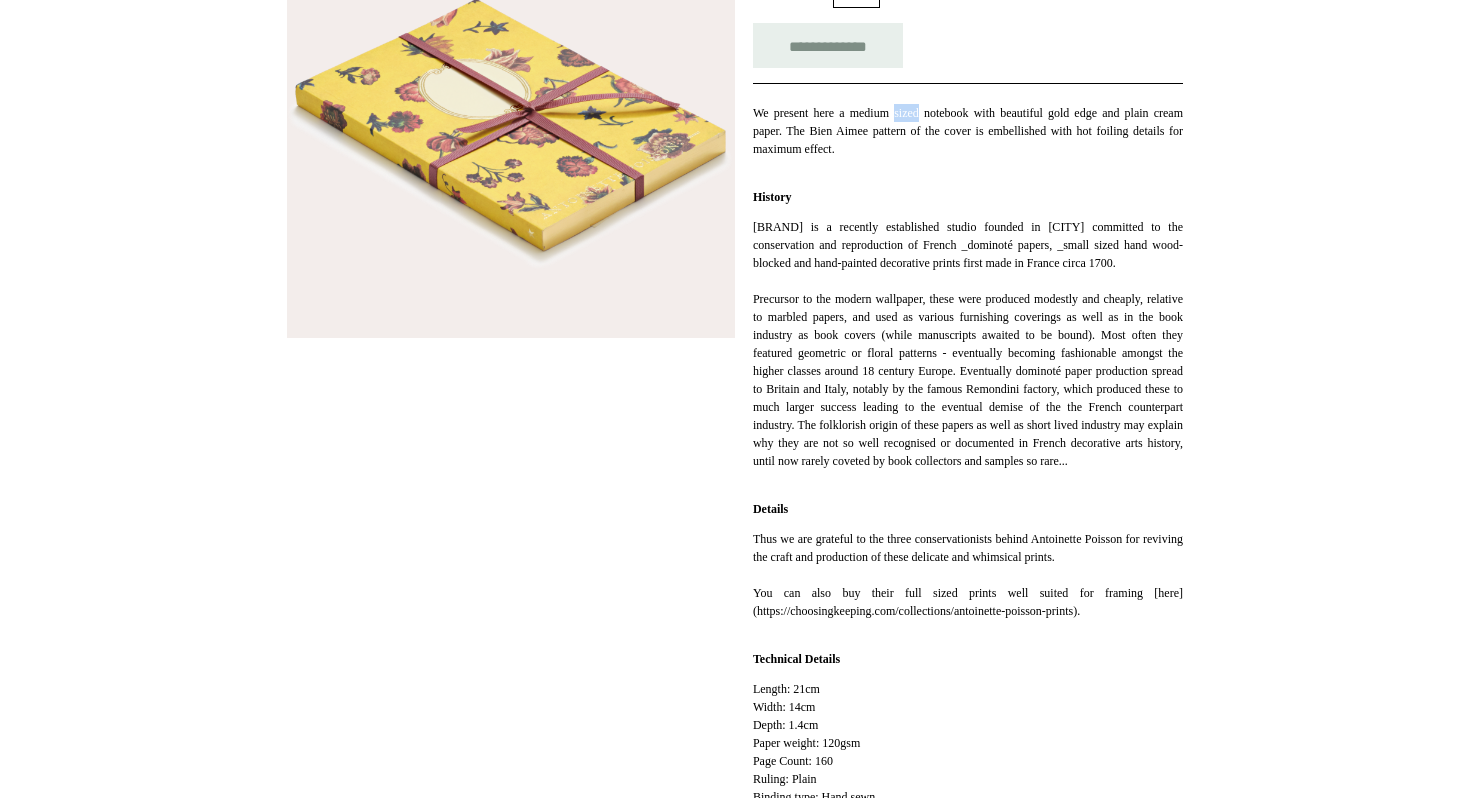 click on "Thus we are grateful to the three conservationists behind Antoinette Poisson for reviving the craft and production of these delicate and whimsical prints.  You can also buy their full sized prints well suited for framing [here](https://choosingkeeping.com/collections/antoinette-poisson-prints)." at bounding box center (968, 575) 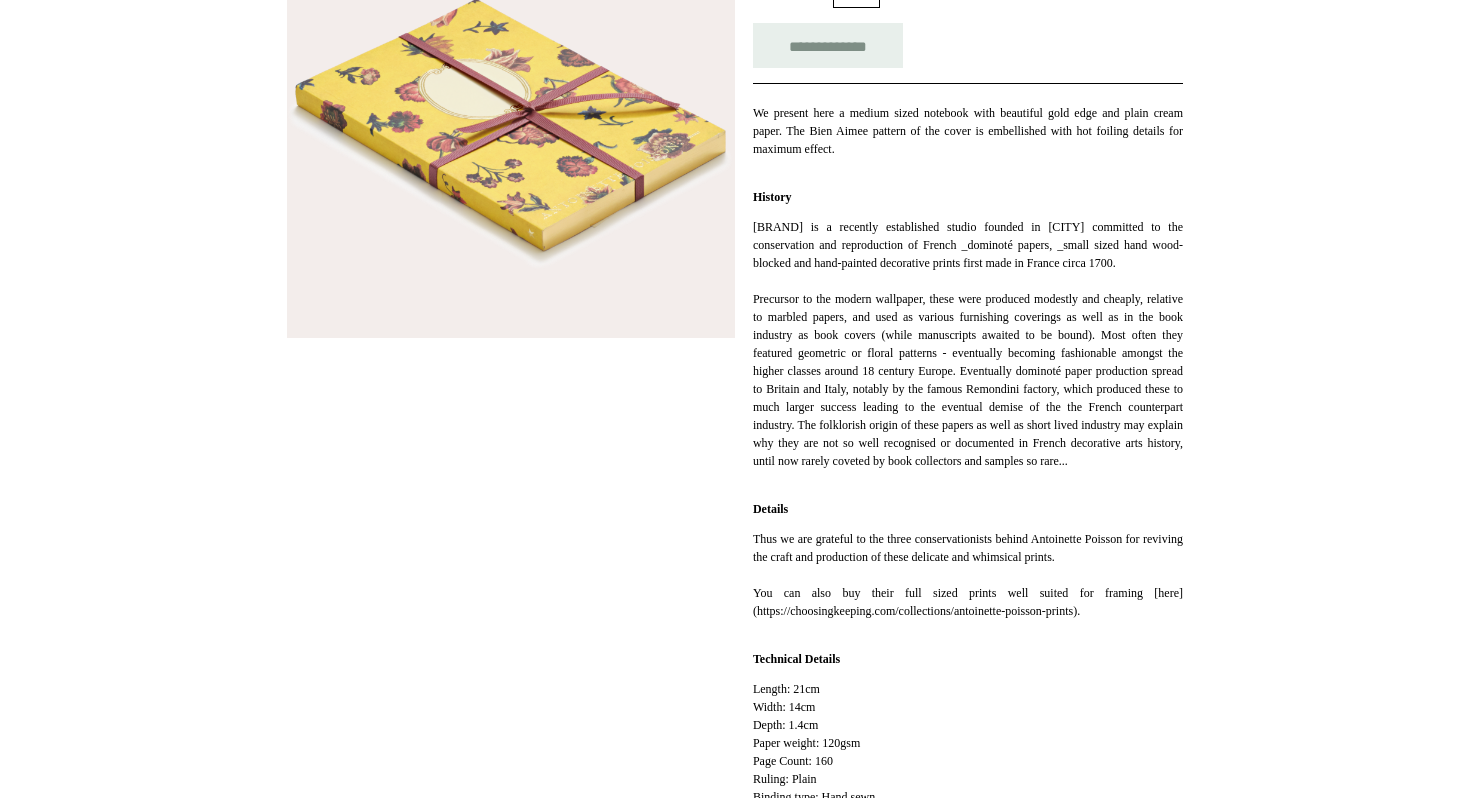 click on "Thus we are grateful to the three conservationists behind Antoinette Poisson for reviving the craft and production of these delicate and whimsical prints.  You can also buy their full sized prints well suited for framing [here](https://choosingkeeping.com/collections/antoinette-poisson-prints)." at bounding box center [968, 575] 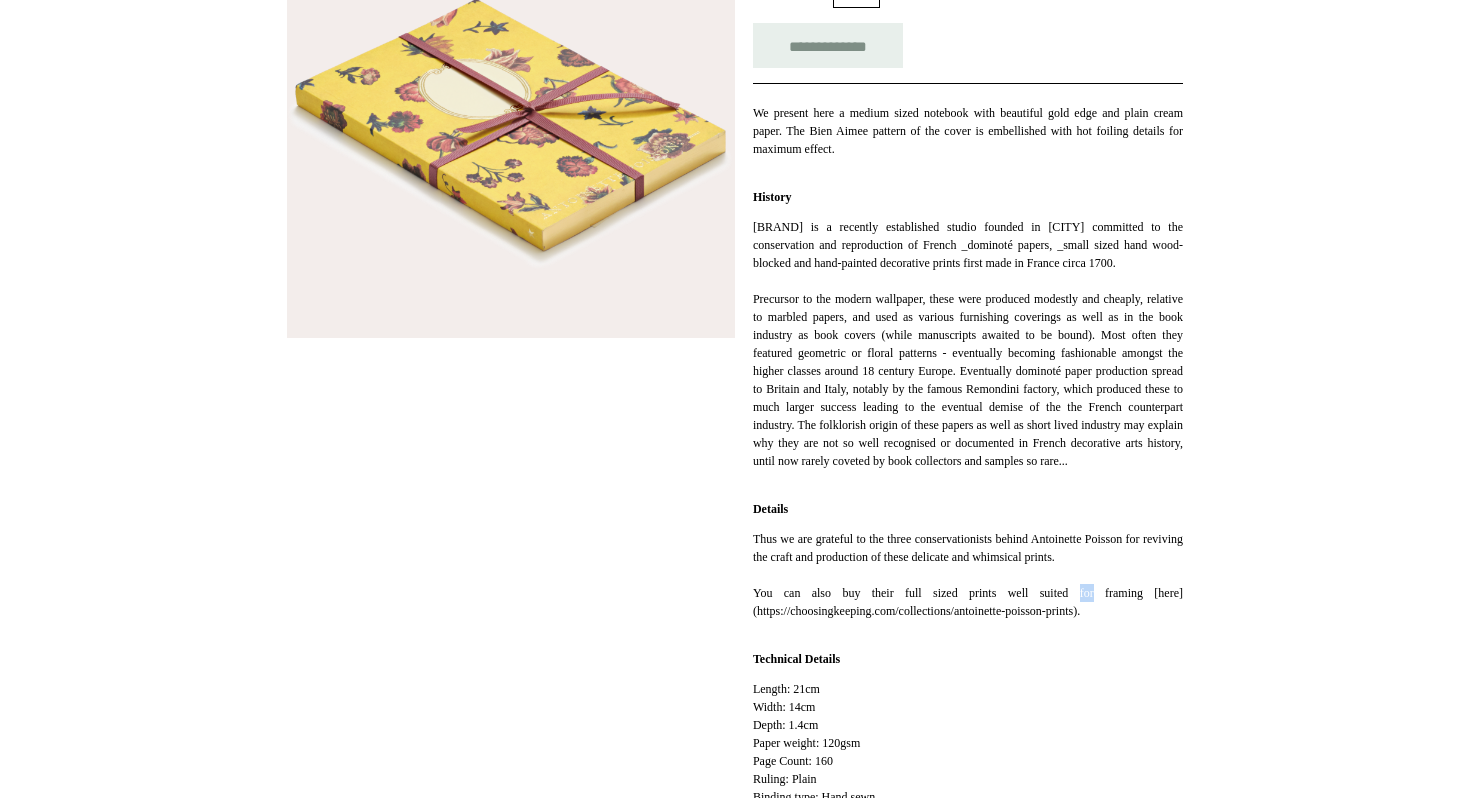 click on "Thus we are grateful to the three conservationists behind Antoinette Poisson for reviving the craft and production of these delicate and whimsical prints.  You can also buy their full sized prints well suited for framing [here](https://choosingkeeping.com/collections/antoinette-poisson-prints)." at bounding box center (968, 575) 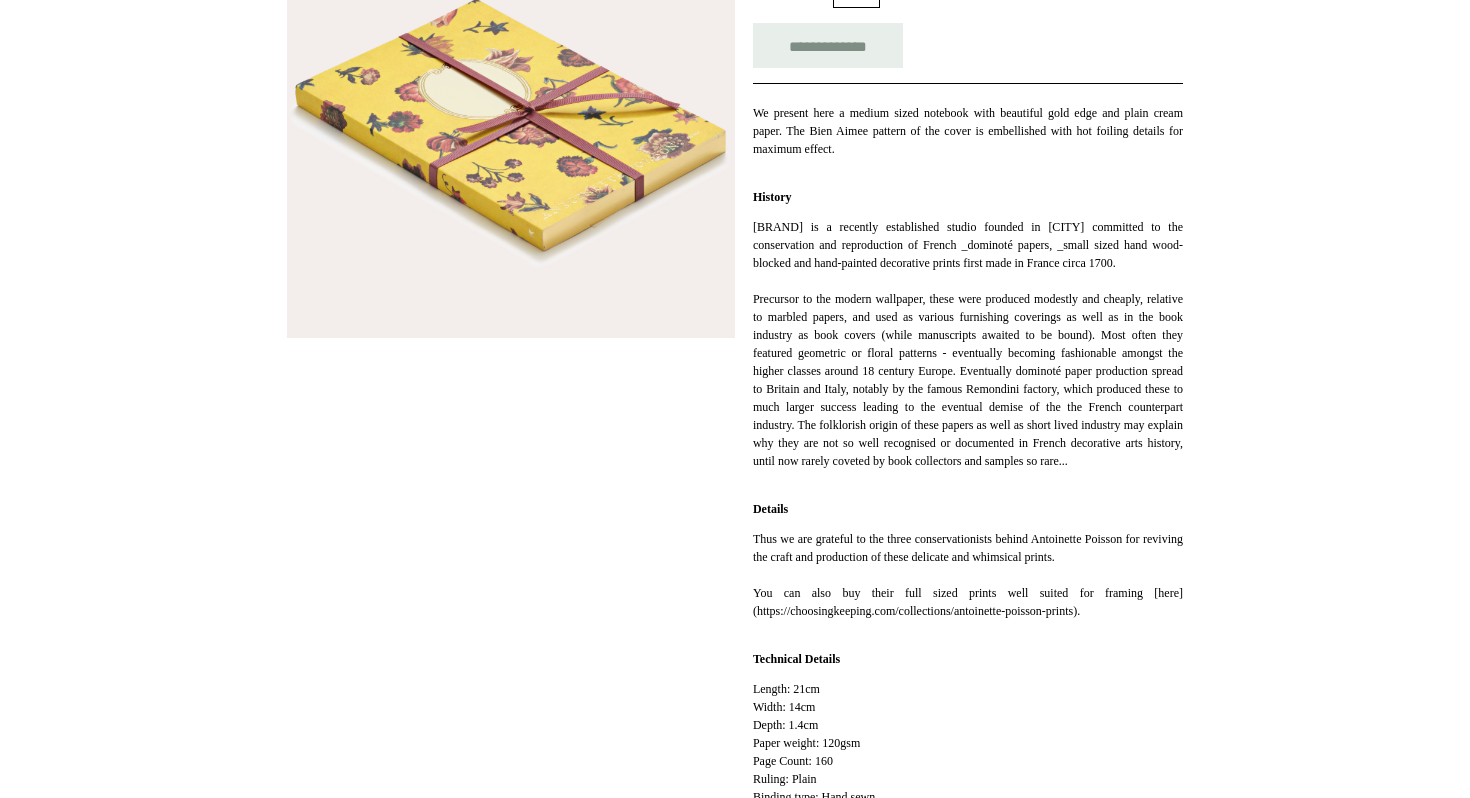 click on "Thus we are grateful to the three conservationists behind Antoinette Poisson for reviving the craft and production of these delicate and whimsical prints.  You can also buy their full sized prints well suited for framing [here](https://choosingkeeping.com/collections/antoinette-poisson-prints)." at bounding box center (968, 575) 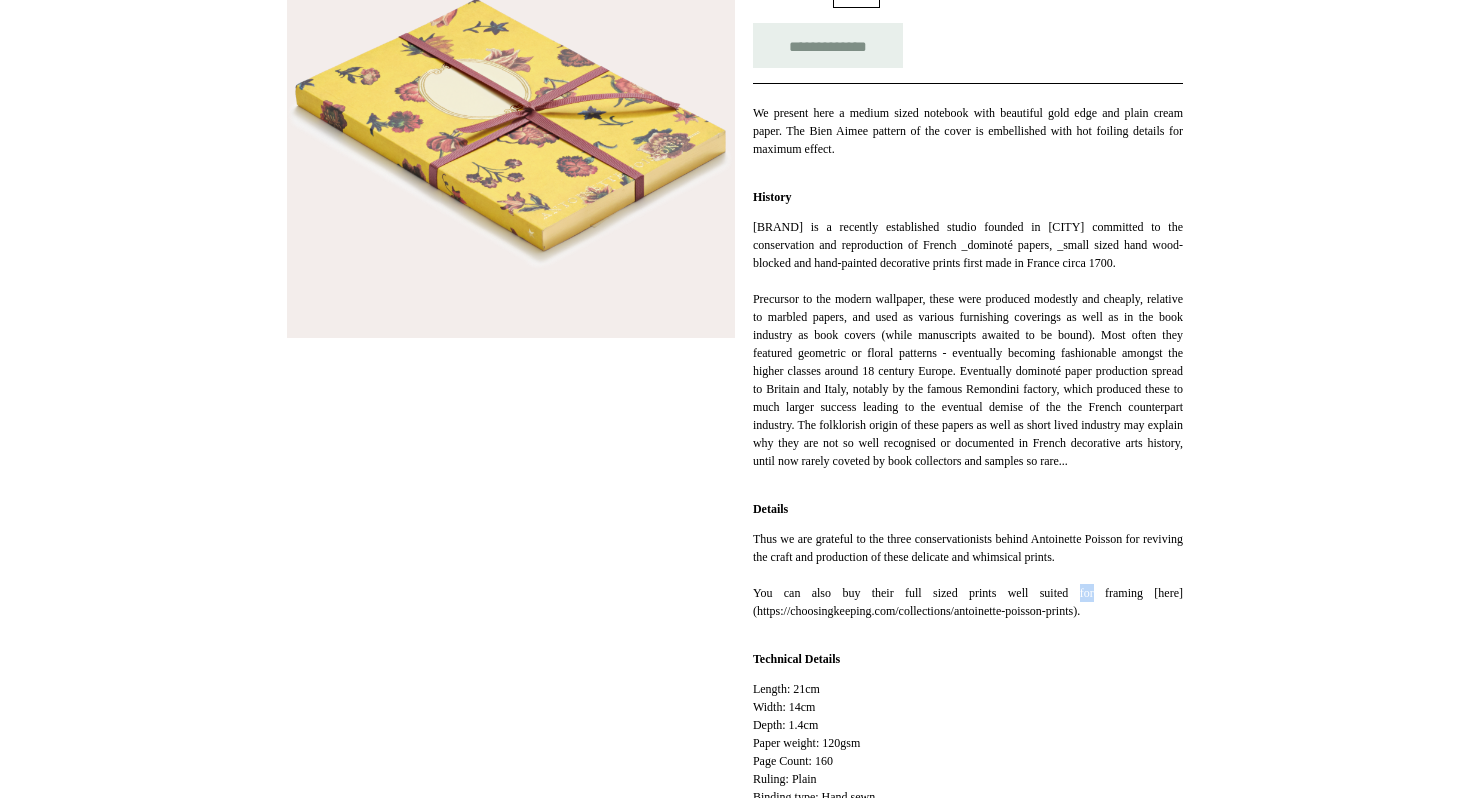 click on "Antoinette Poisson is a recently established studio founded in Paris committed to the conservation and reproduction of French _dominoté papers, _small sized hand wood-blocked and hand-painted decorative prints first made in France circa 1700." at bounding box center (968, 344) 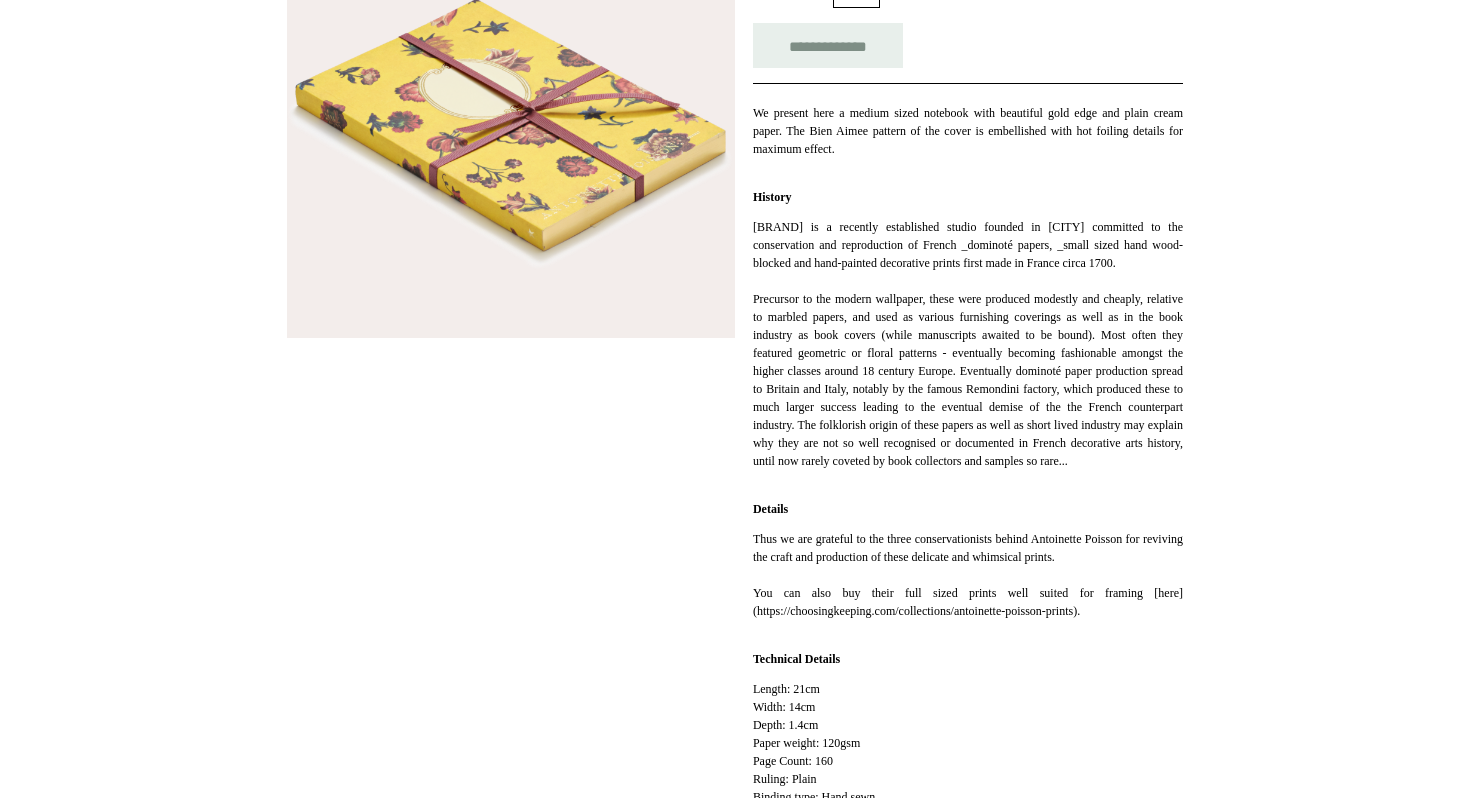click on "Antoinette Poisson is a recently established studio founded in Paris committed to the conservation and reproduction of French _dominoté papers, _small sized hand wood-blocked and hand-painted decorative prints first made in France circa 1700." at bounding box center [968, 344] 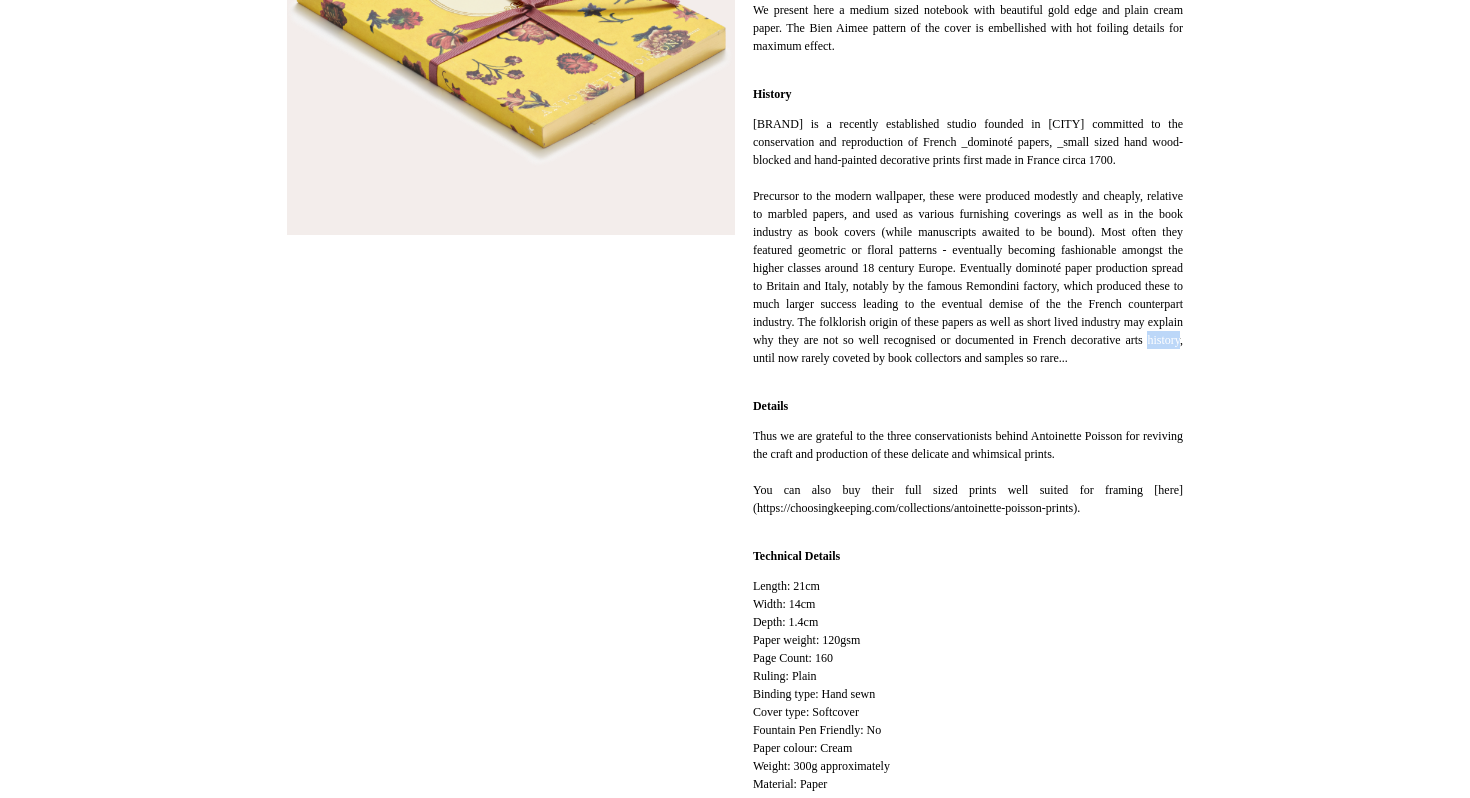 scroll, scrollTop: 698, scrollLeft: 0, axis: vertical 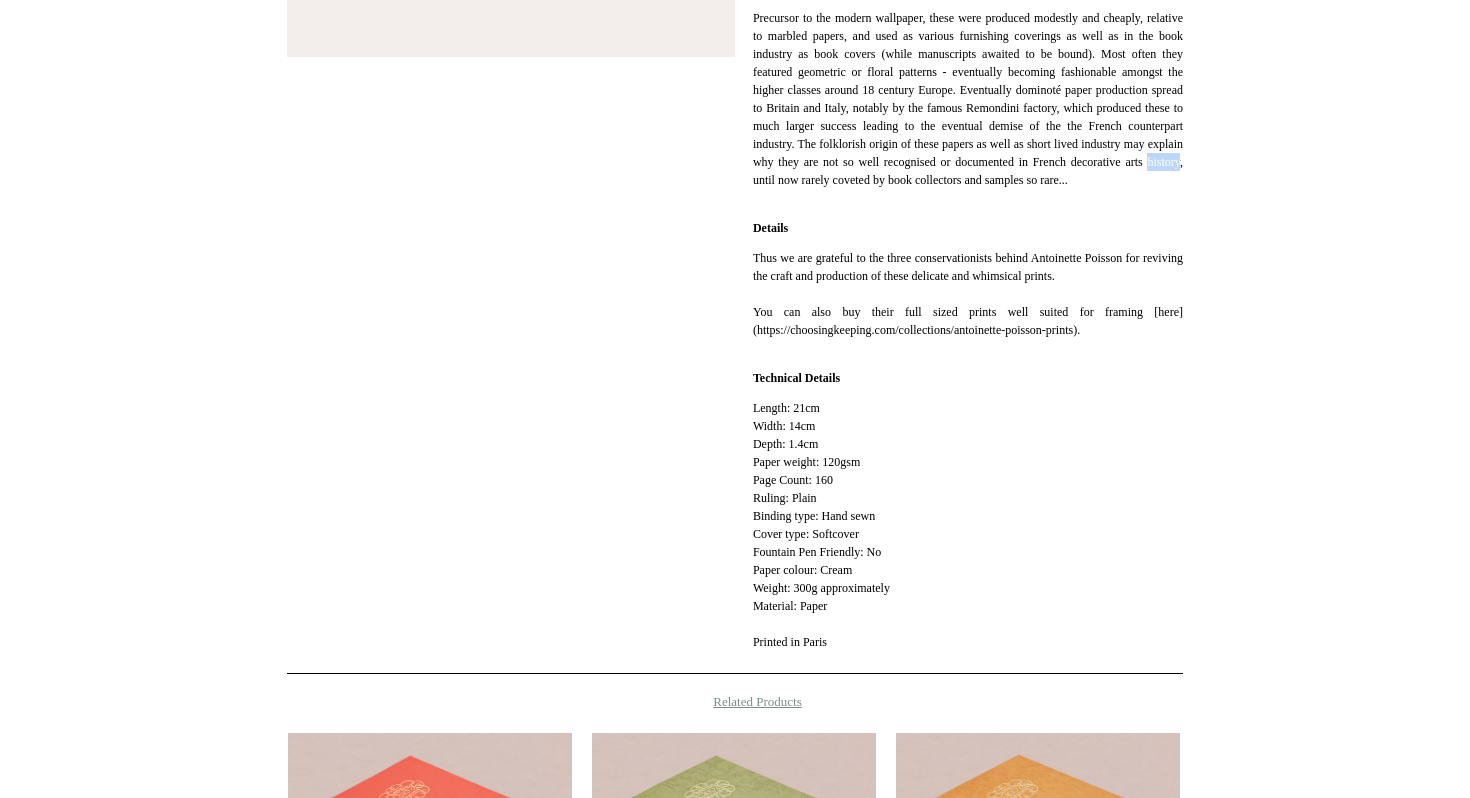 click on "We present here a medium sized notebook with beautiful gold edge and plain cream paper. The Bien Aimee pattern of the cover is embellished with hot foiling details for maximum effect. History Antoinette Poisson is a recently established studio founded in Paris committed to the conservation and reproduction of French _dominoté papers, _small sized hand wood-blocked and hand-painted decorative prints first made in France circa 1700. Details Thus we are grateful to the three conservationists behind Antoinette Poisson for reviving the craft and production of these delicate and whimsical prints.  You can also buy their full sized prints well suited for framing [here](https://choosingkeeping.com/collections/antoinette-poisson-prints). Technical Details Length: 21cm Width: 14cm Depth: 1.4cm	 Paper weight: 120gsm Page Count: 160 Ruling: Plain  Binding type: Hand sewn  Cover type: Softcover Fountain Pen Friendly: No Paper colour: Cream Weight: 300g approximately  Material: Paper Printed in Paris" at bounding box center (968, 226) 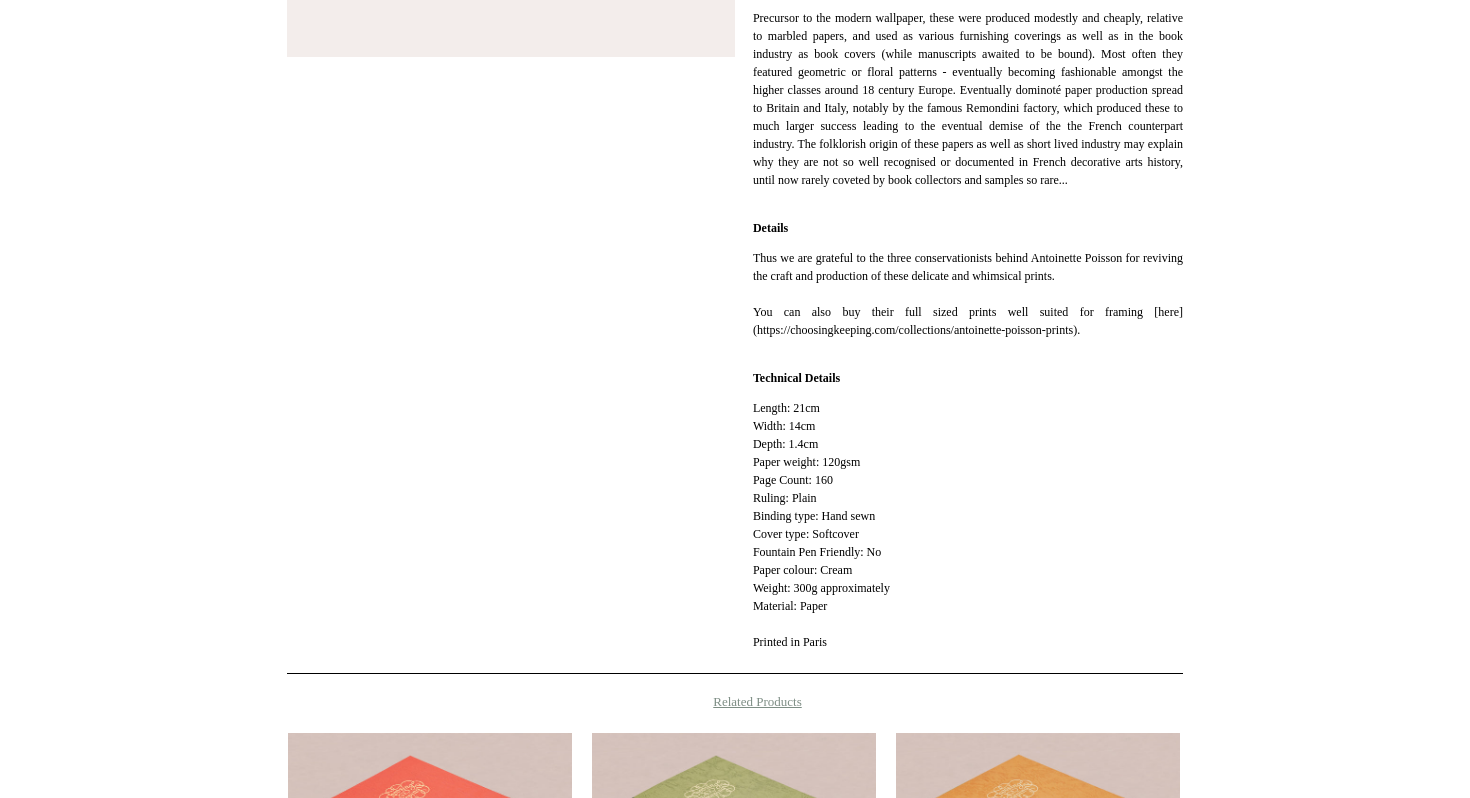 click on "We present here a medium sized notebook with beautiful gold edge and plain cream paper. The Bien Aimee pattern of the cover is embellished with hot foiling details for maximum effect. History Antoinette Poisson is a recently established studio founded in Paris committed to the conservation and reproduction of French _dominoté papers, _small sized hand wood-blocked and hand-painted decorative prints first made in France circa 1700. Details Thus we are grateful to the three conservationists behind Antoinette Poisson for reviving the craft and production of these delicate and whimsical prints.  You can also buy their full sized prints well suited for framing [here](https://choosingkeeping.com/collections/antoinette-poisson-prints). Technical Details Length: 21cm Width: 14cm Depth: 1.4cm	 Paper weight: 120gsm Page Count: 160 Ruling: Plain  Binding type: Hand sewn  Cover type: Softcover Fountain Pen Friendly: No Paper colour: Cream Weight: 300g approximately  Material: Paper Printed in Paris" at bounding box center [968, 226] 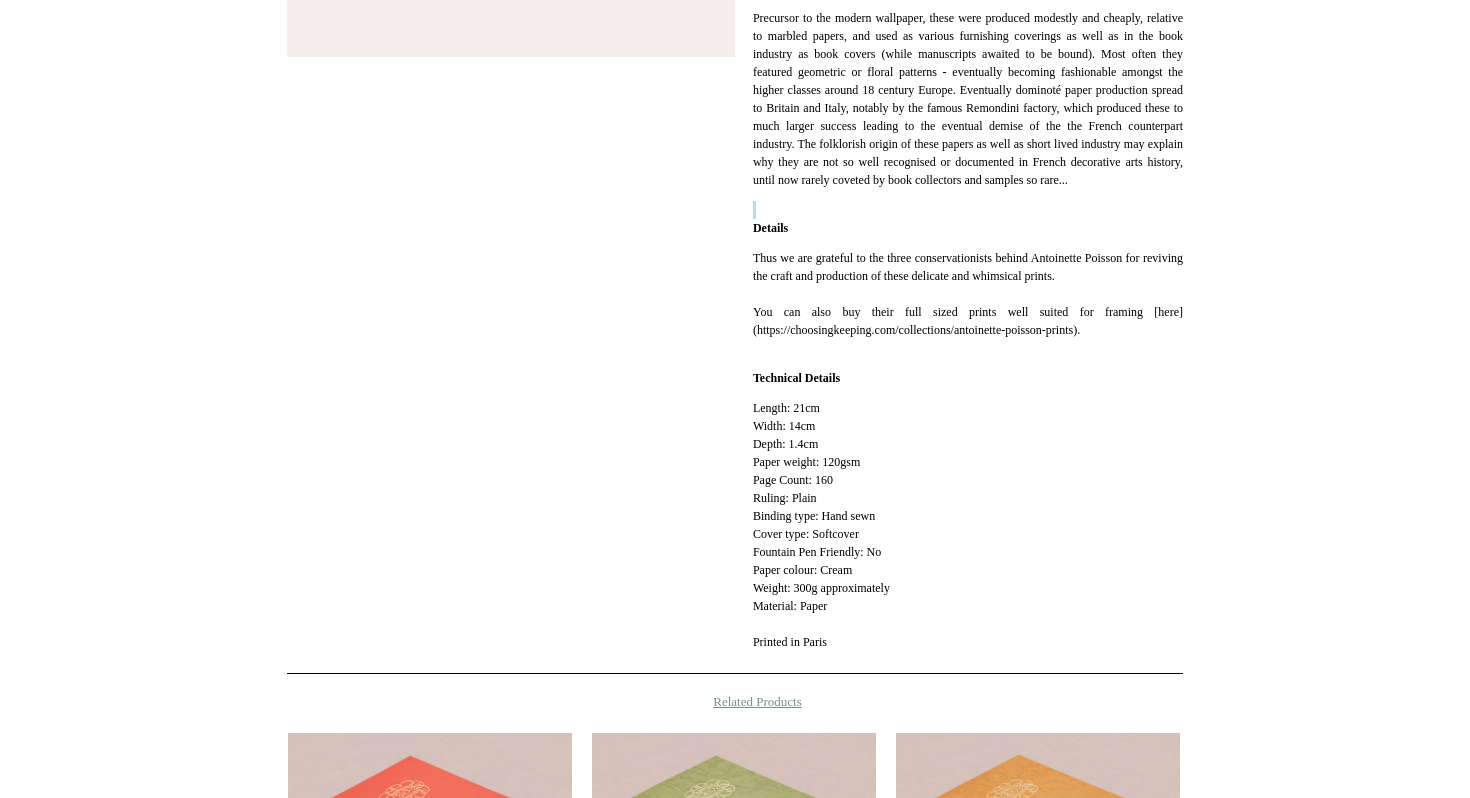 click on "We present here a medium sized notebook with beautiful gold edge and plain cream paper. The Bien Aimee pattern of the cover is embellished with hot foiling details for maximum effect. History Antoinette Poisson is a recently established studio founded in Paris committed to the conservation and reproduction of French _dominoté papers, _small sized hand wood-blocked and hand-painted decorative prints first made in France circa 1700. Details Thus we are grateful to the three conservationists behind Antoinette Poisson for reviving the craft and production of these delicate and whimsical prints.  You can also buy their full sized prints well suited for framing [here](https://choosingkeeping.com/collections/antoinette-poisson-prints). Technical Details Length: 21cm Width: 14cm Depth: 1.4cm	 Paper weight: 120gsm Page Count: 160 Ruling: Plain  Binding type: Hand sewn  Cover type: Softcover Fountain Pen Friendly: No Paper colour: Cream Weight: 300g approximately  Material: Paper Printed in Paris" at bounding box center [968, 226] 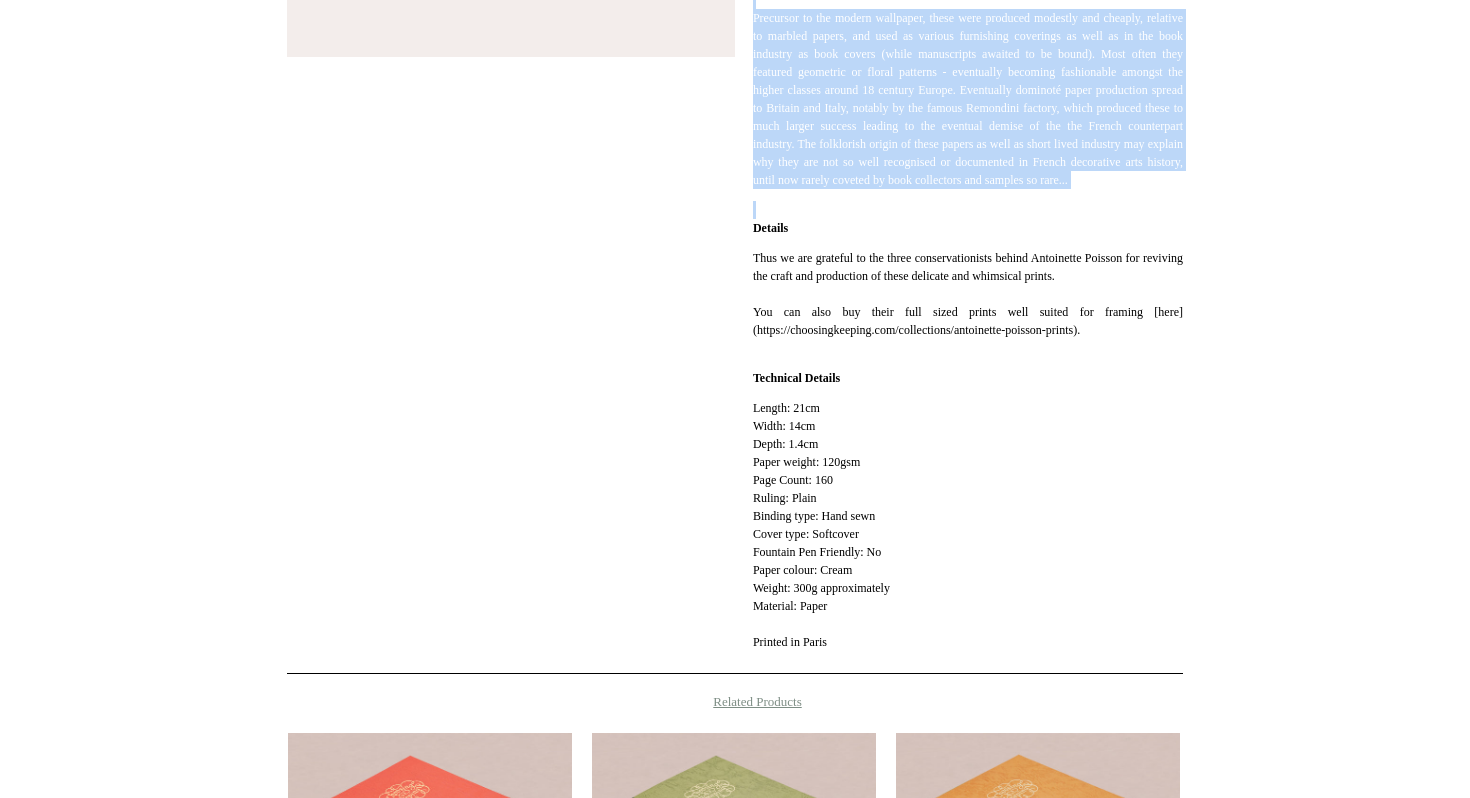 click on "Details" at bounding box center (968, 228) 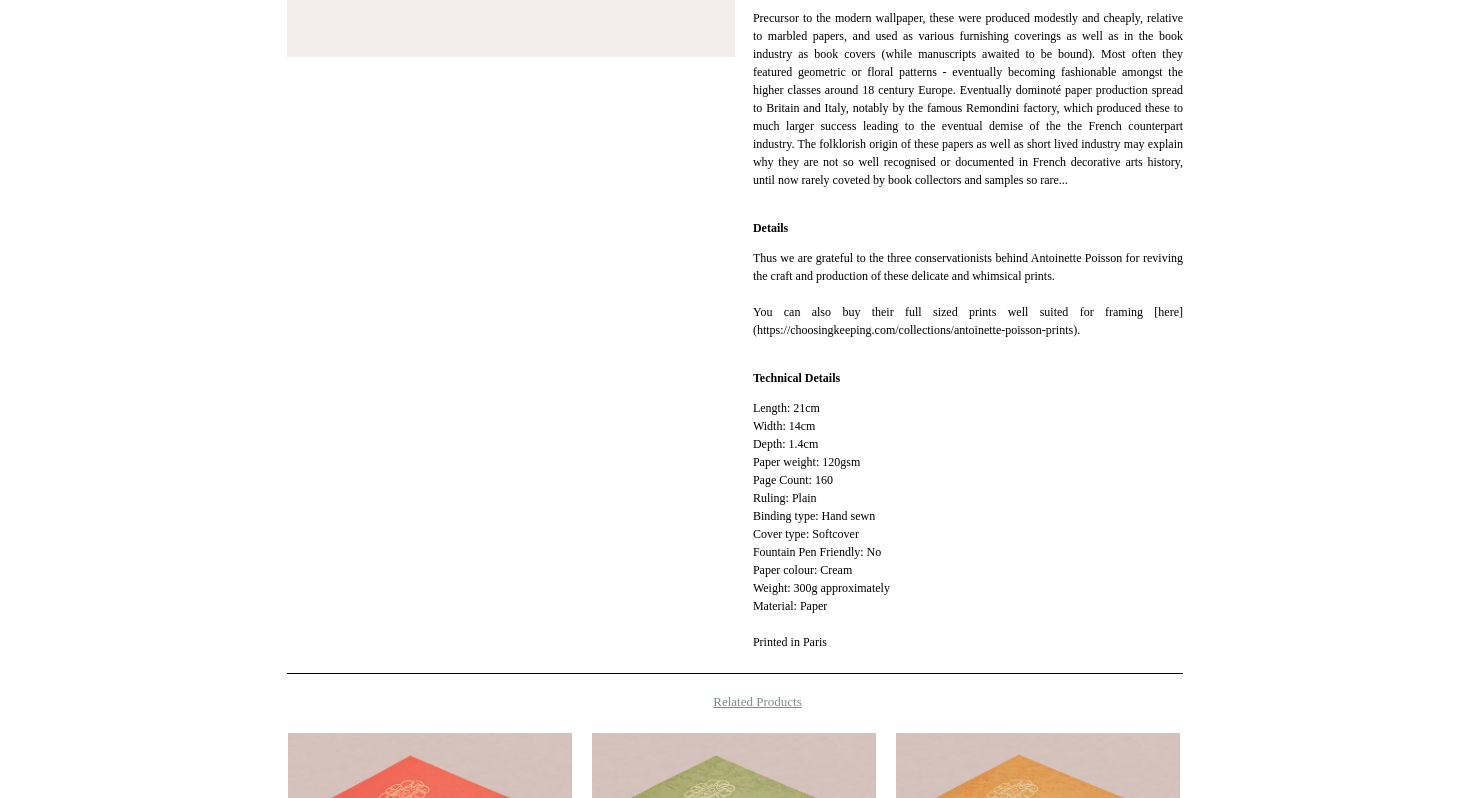 click on "Details" at bounding box center (968, 228) 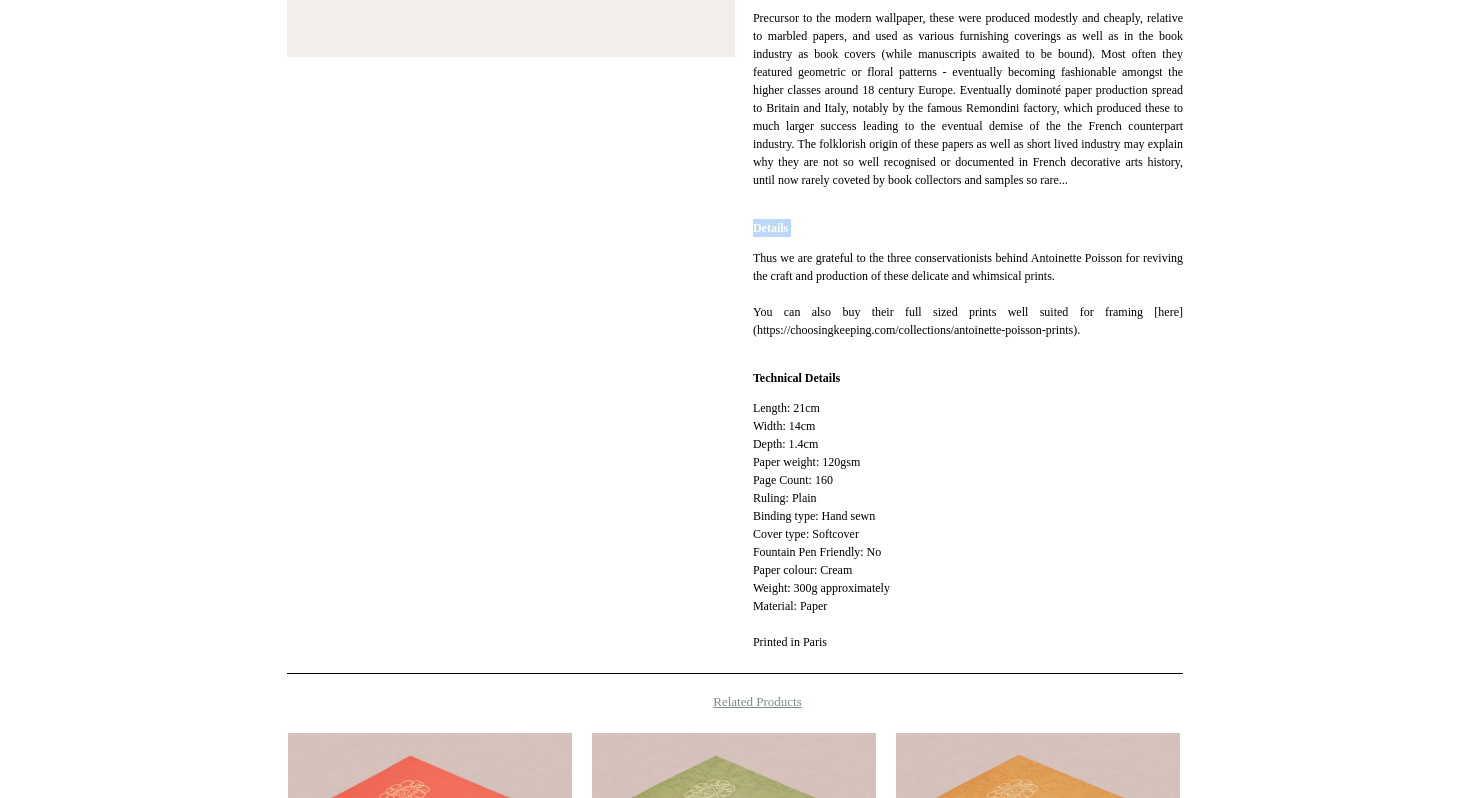 click on "Details" at bounding box center (968, 228) 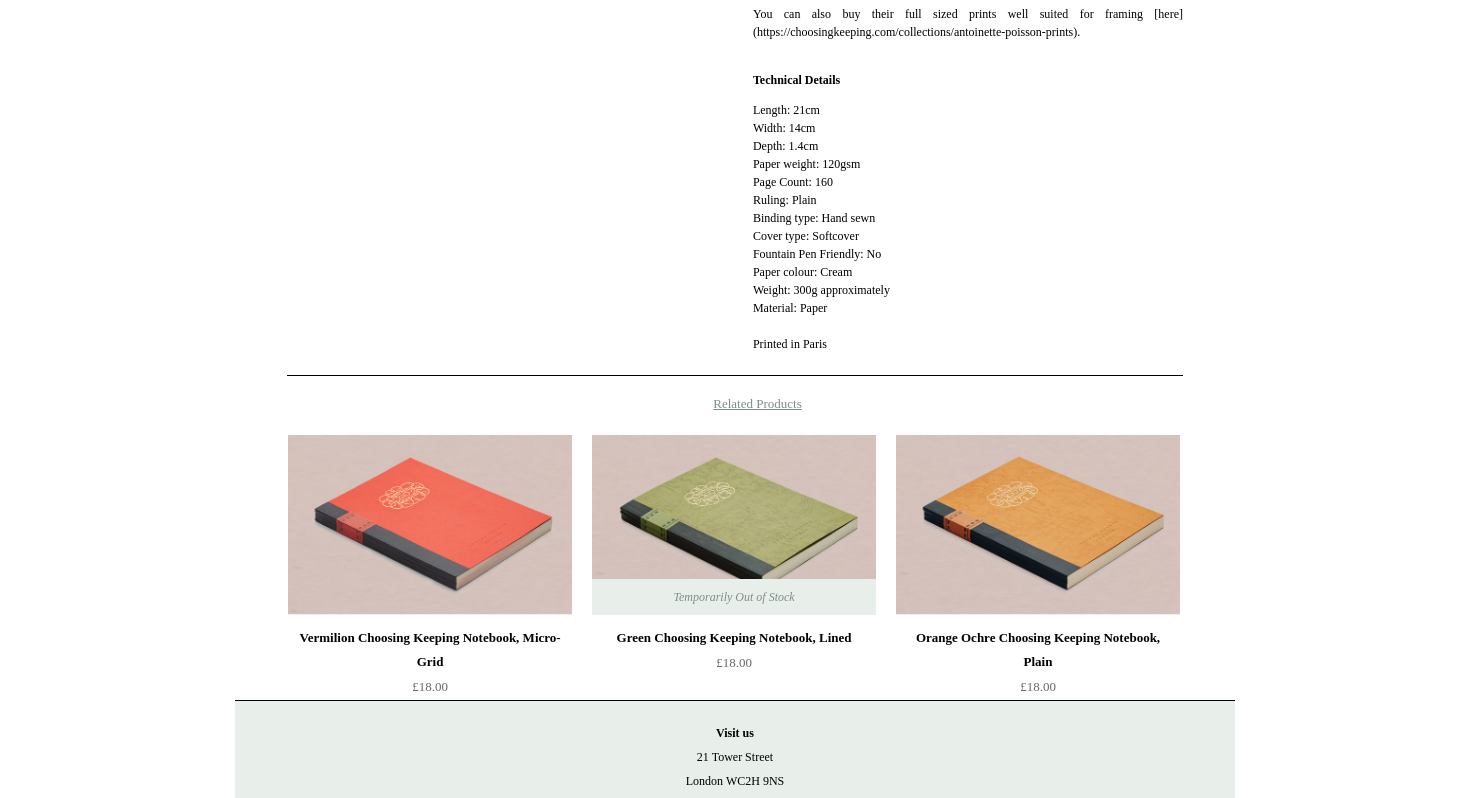 scroll, scrollTop: 1113, scrollLeft: 0, axis: vertical 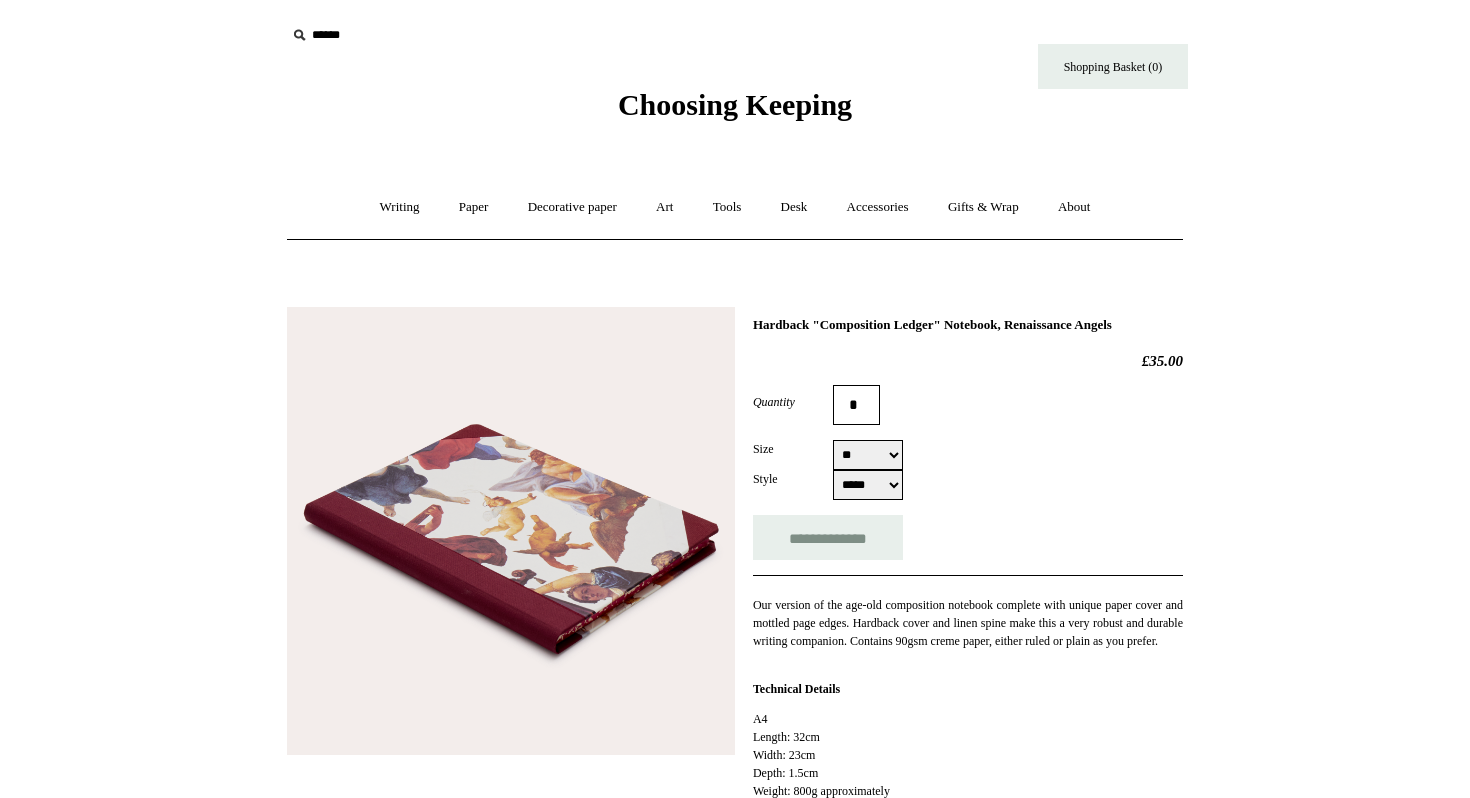 select on "**" 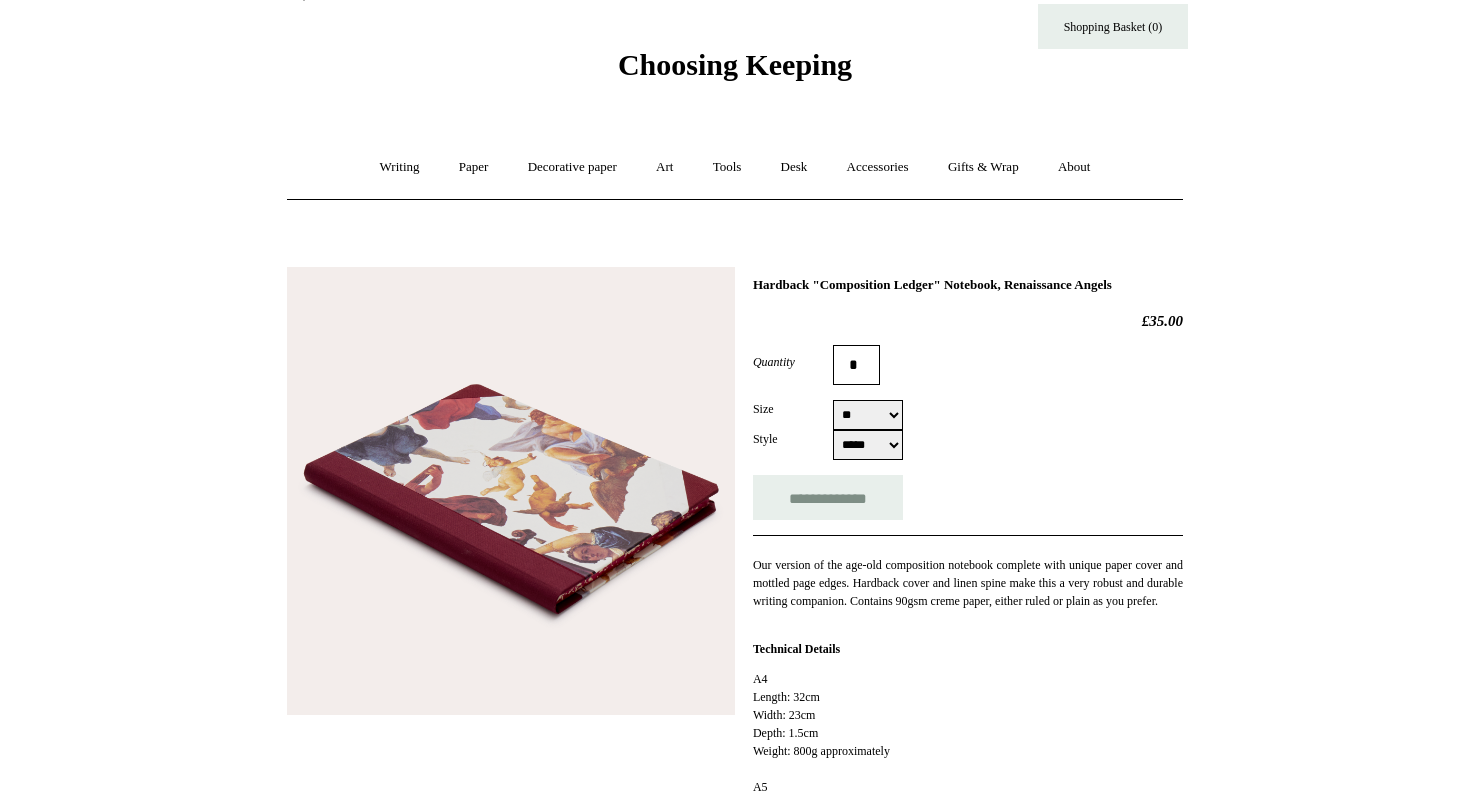 scroll, scrollTop: 41, scrollLeft: 0, axis: vertical 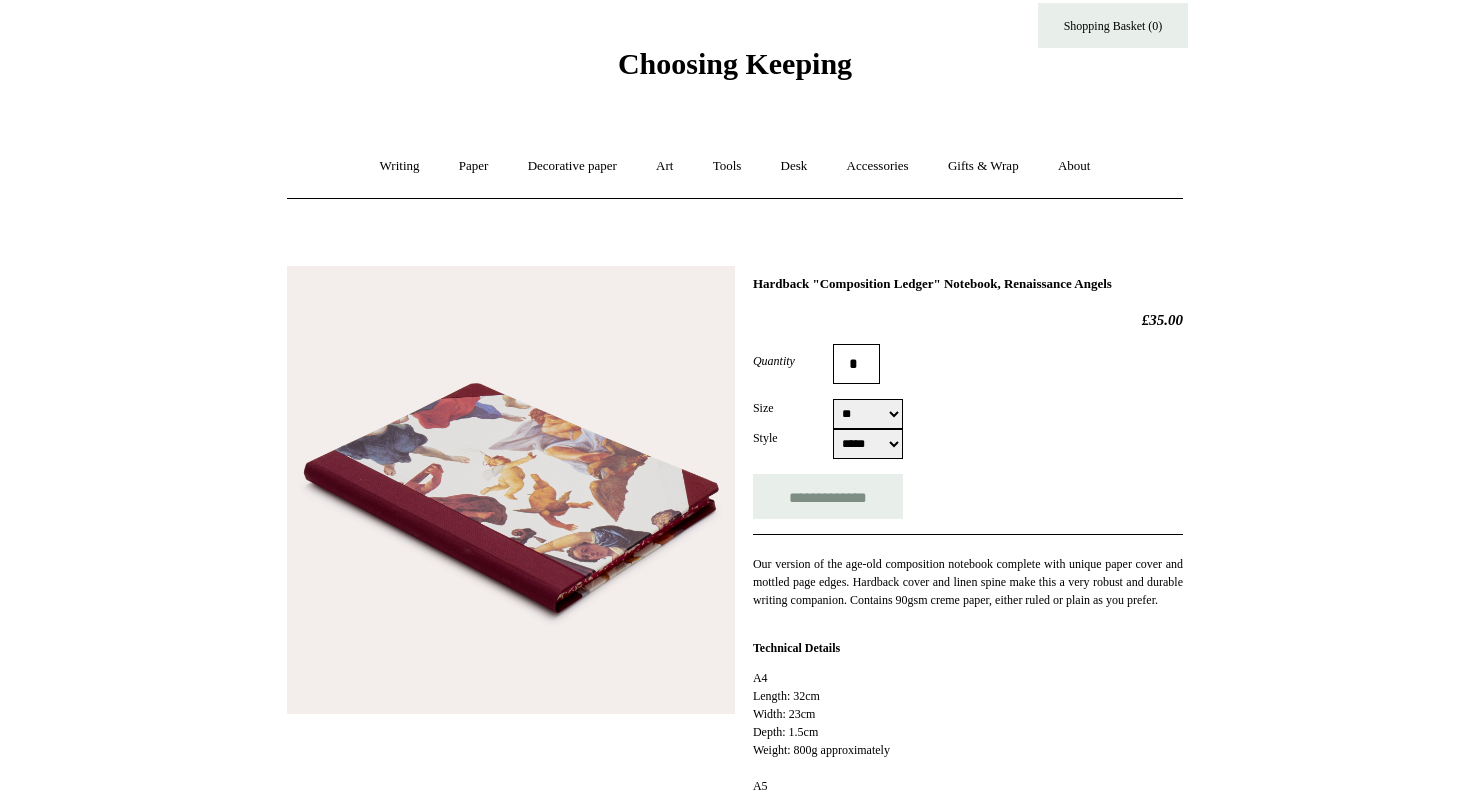 click on "Hardback "Composition Ledger" Notebook, Renaissance Angels" at bounding box center (968, 284) 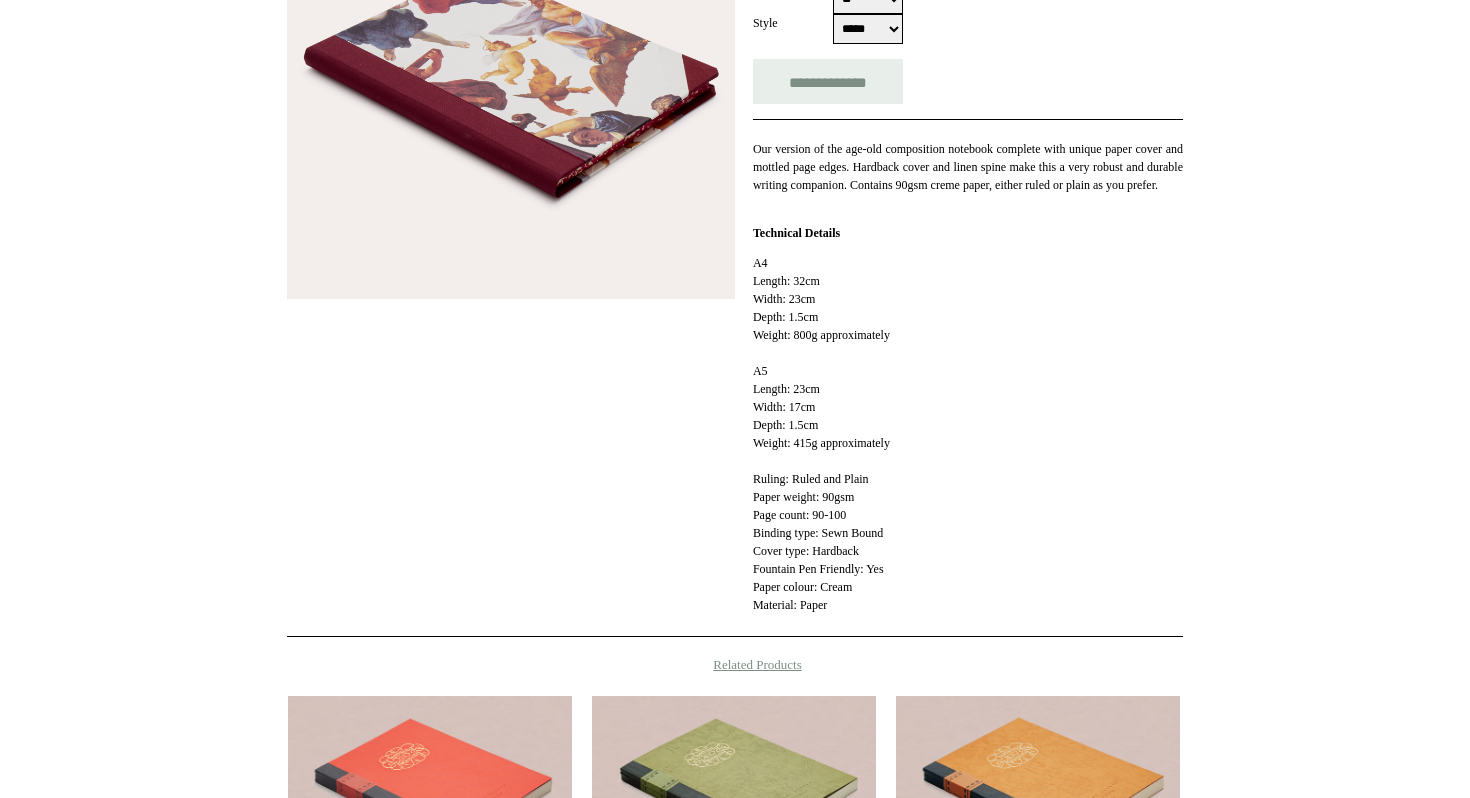 scroll, scrollTop: 576, scrollLeft: 0, axis: vertical 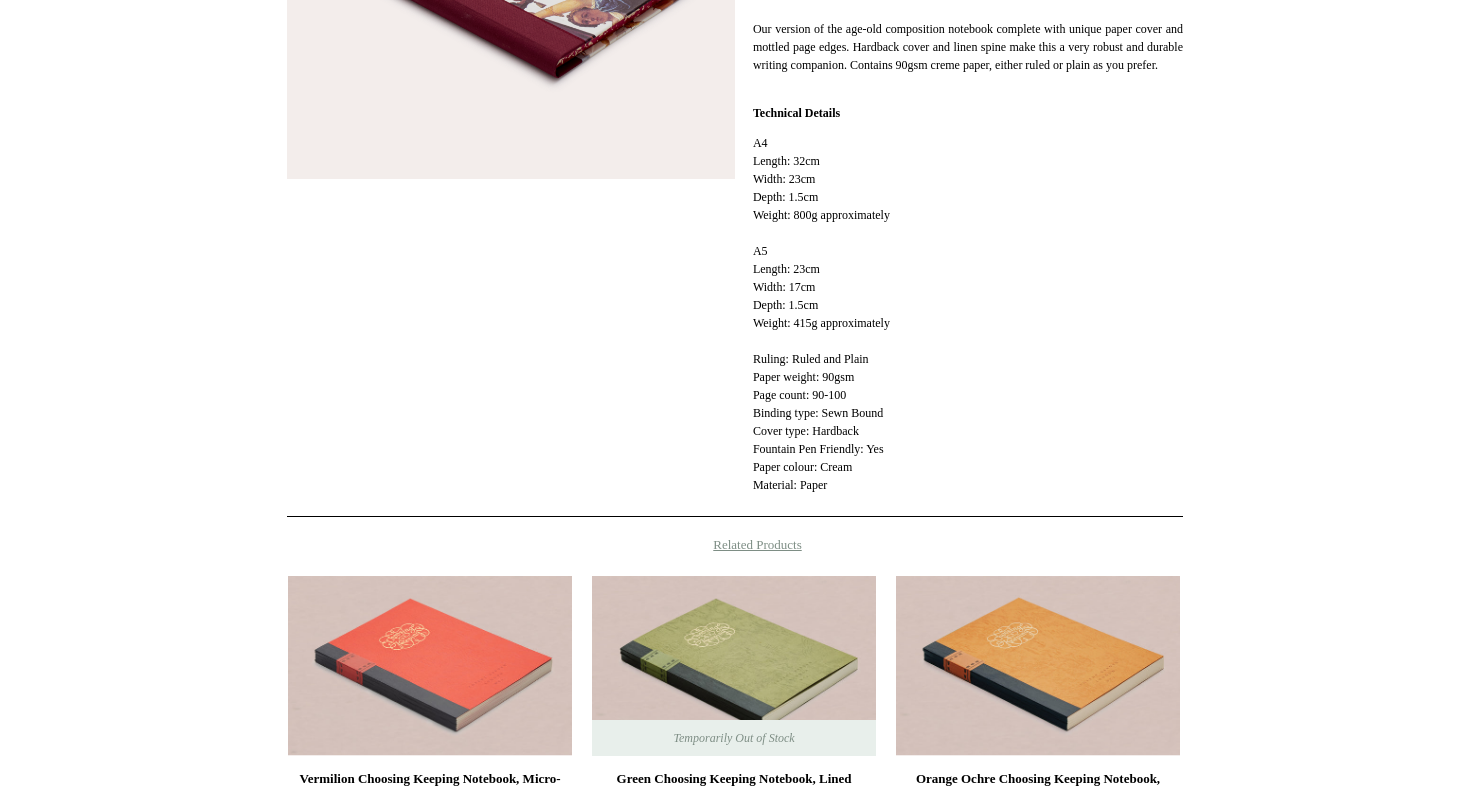 click on "A4 Length: 32cm Width: 23cm Depth: 1.5cm	 Weight: 800g approximately  A5 Length: 23cm Width: 17cm Depth: 1.5cm	 Weight: 415g approximately Ruling: Ruled and Plain Paper weight: 90gsm Page count: 90-100 Binding type: Sewn Bound Cover type: Hardback Fountain Pen Friendly: Yes Paper colour: Cream  Material: Paper" at bounding box center (968, 314) 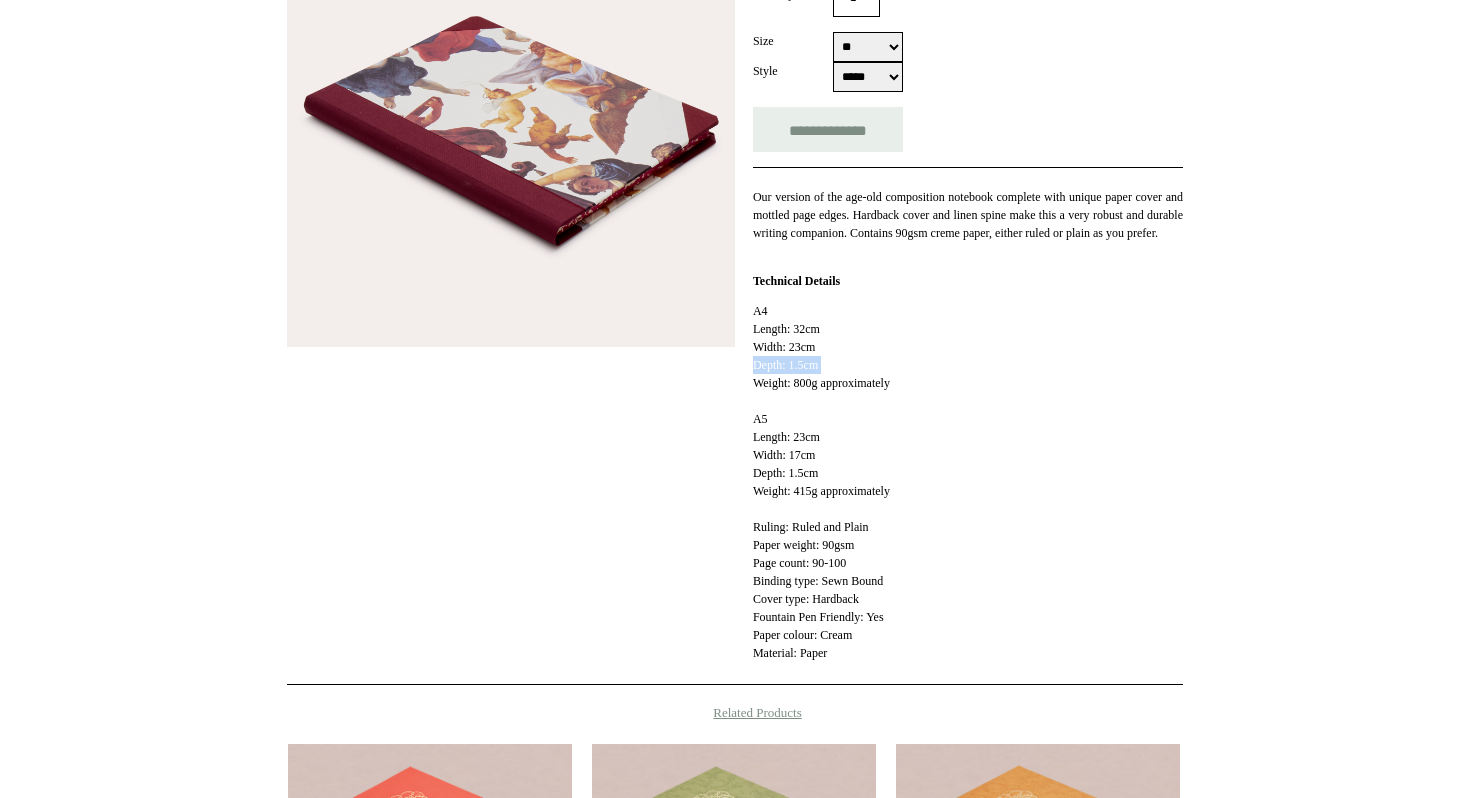 scroll, scrollTop: 304, scrollLeft: 0, axis: vertical 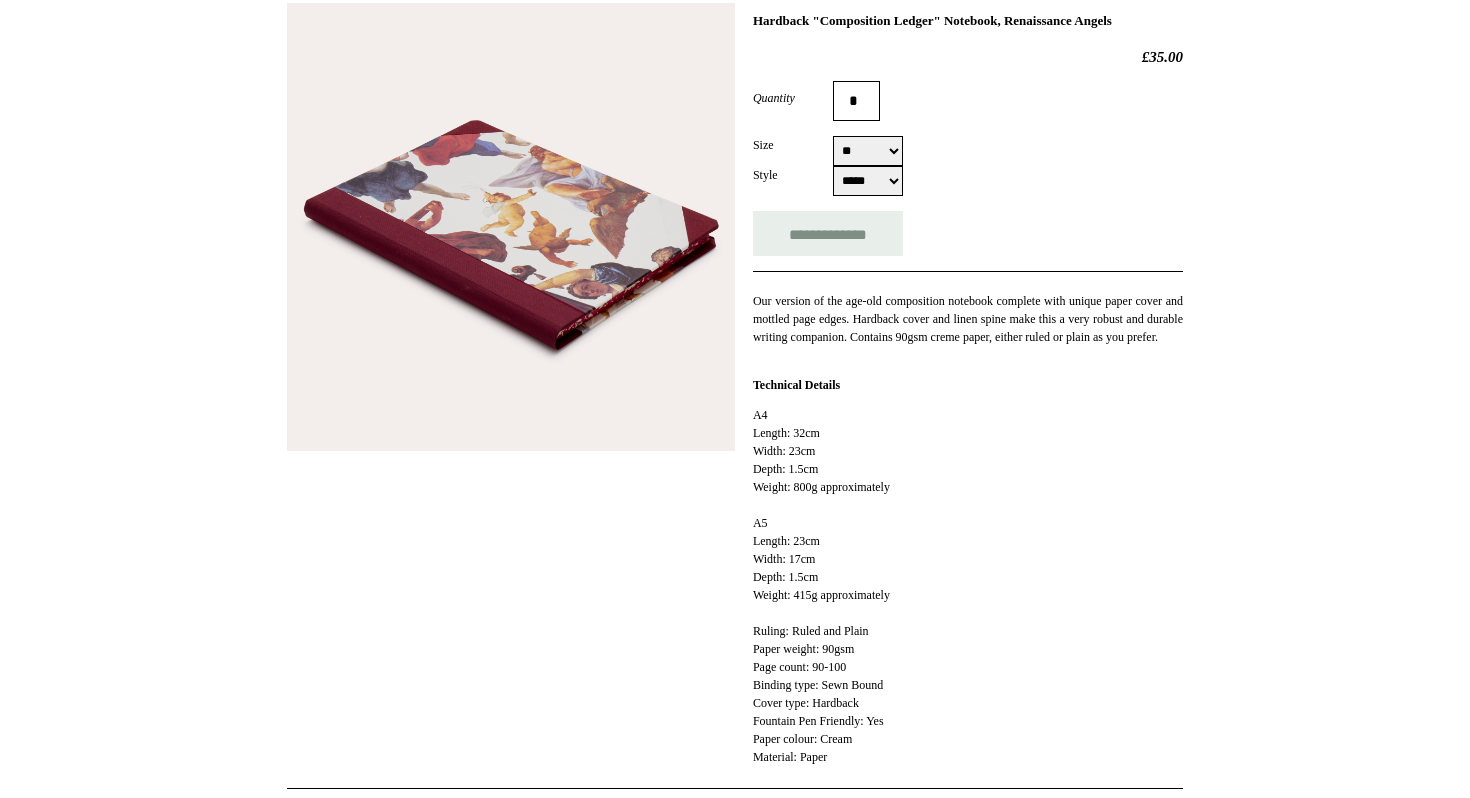 click on "Our version of the age-old composition notebook complete with unique paper cover and mottled page edges. Hardback cover and linen spine make this a very robust and durable writing companion. Contains 90gsm creme paper, either ruled or plain as you prefer." at bounding box center [968, 319] 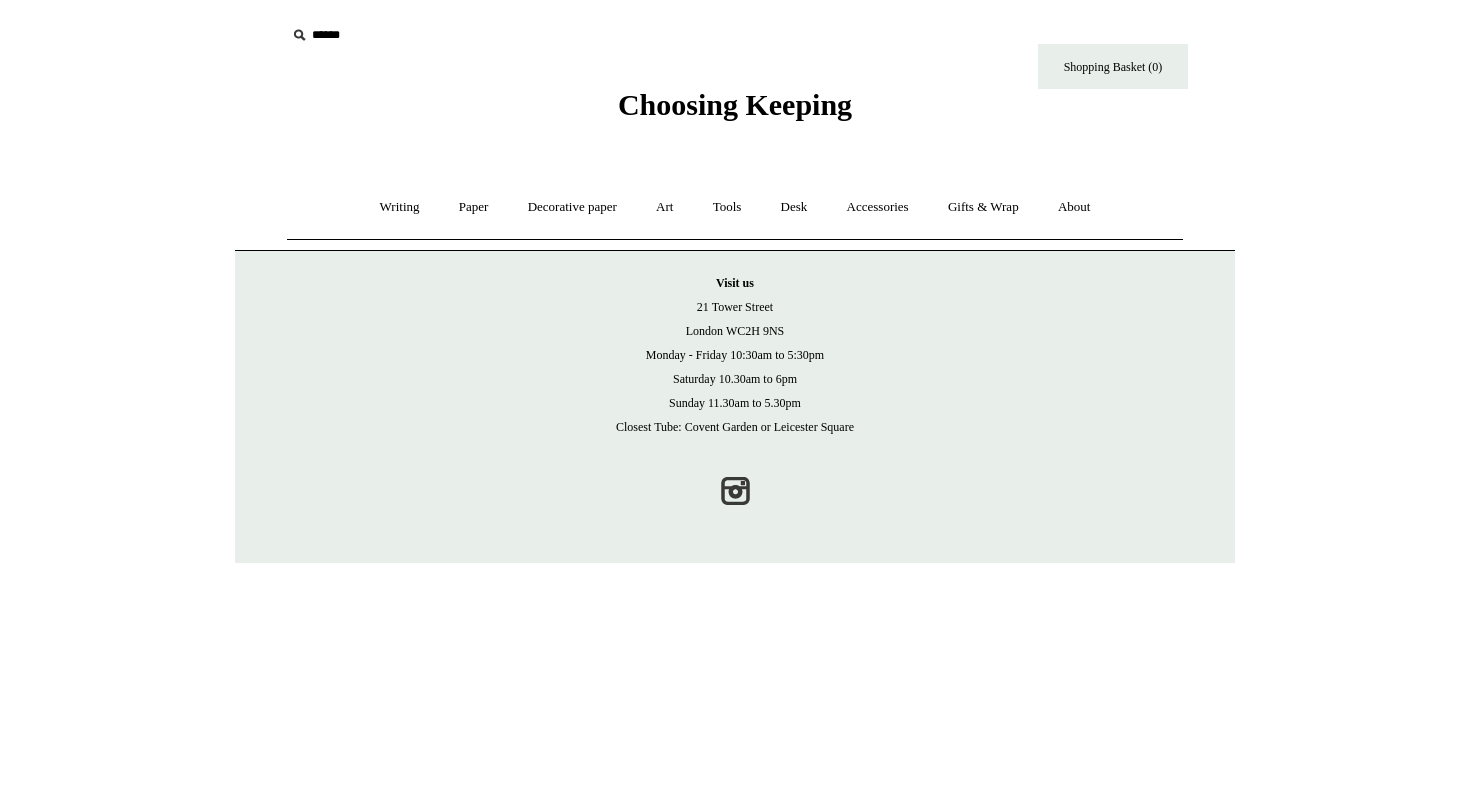 scroll, scrollTop: 0, scrollLeft: 0, axis: both 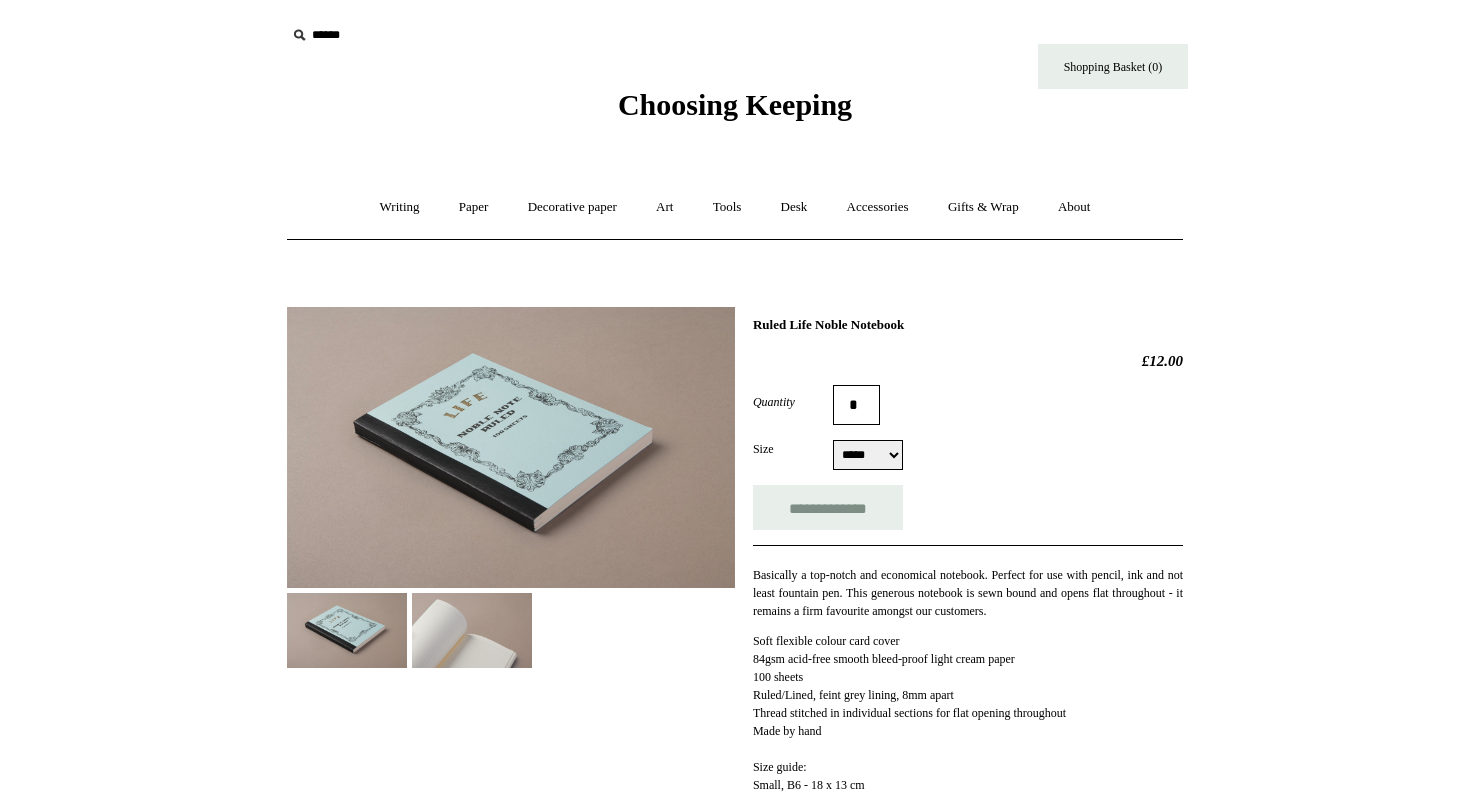 click at bounding box center (472, 630) 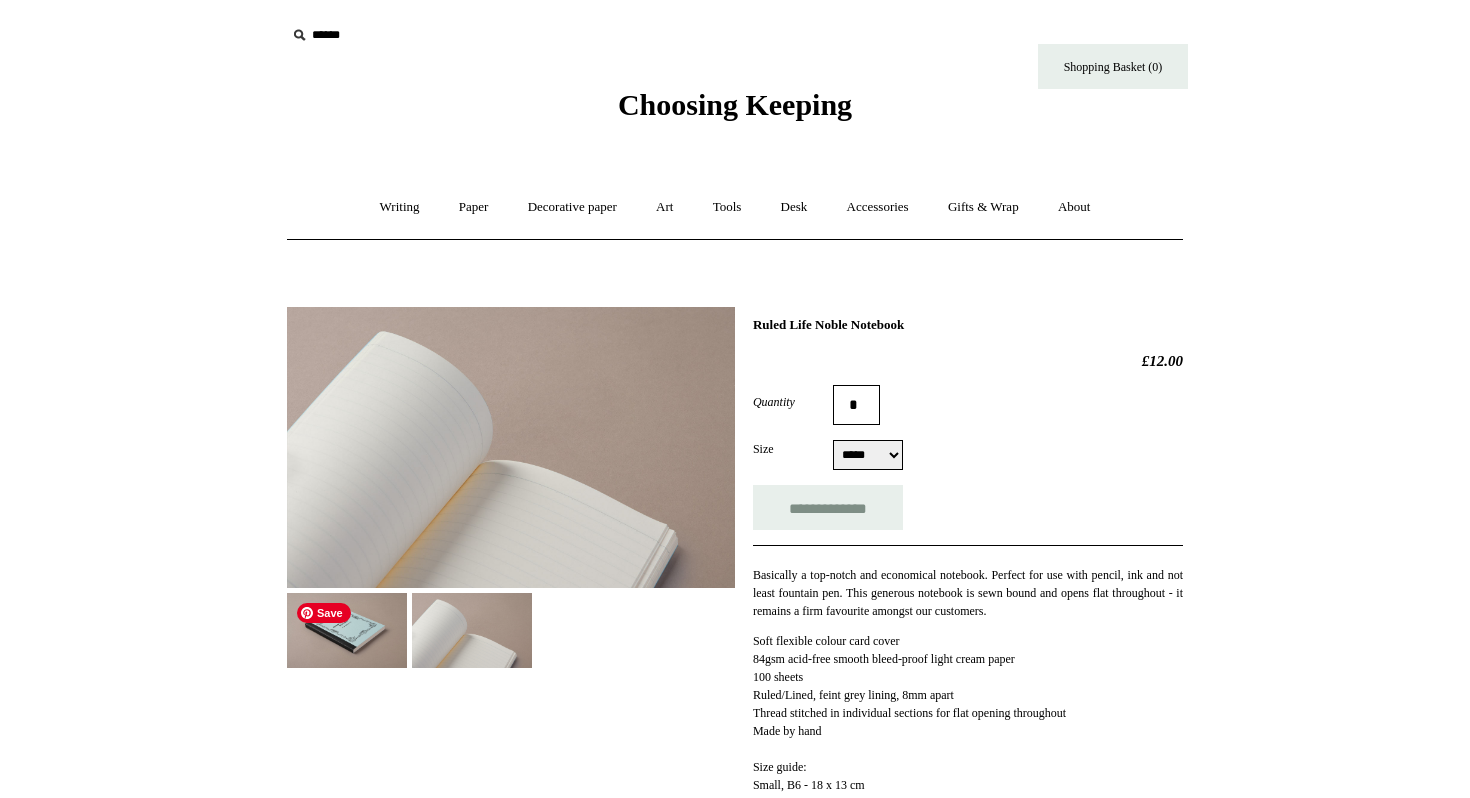 click at bounding box center [347, 630] 